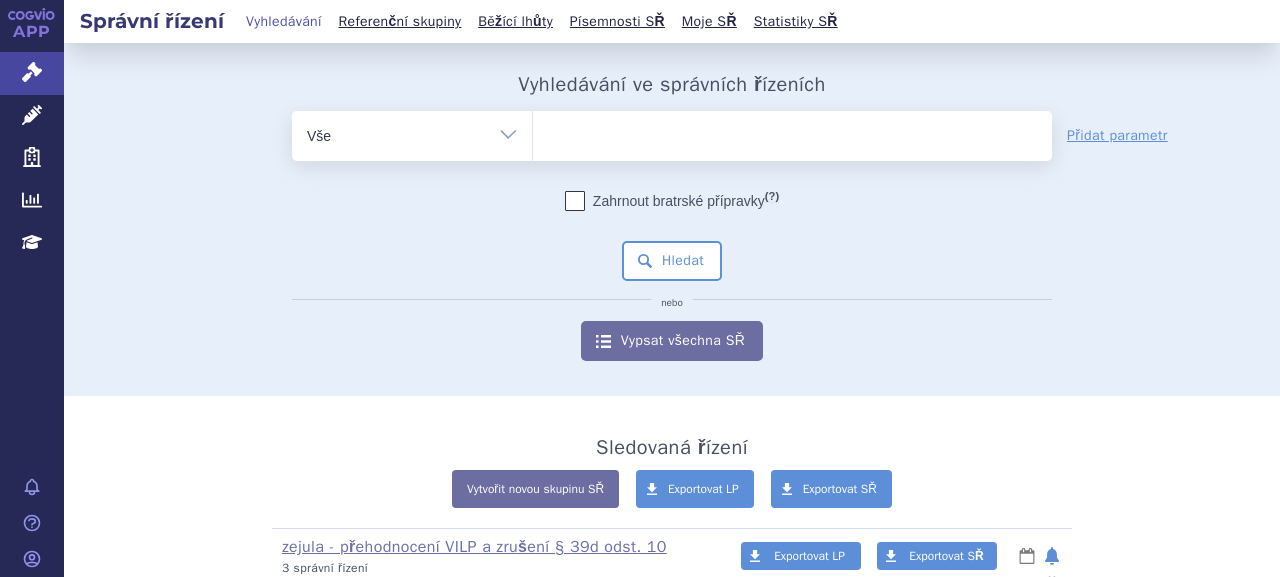scroll, scrollTop: 0, scrollLeft: 0, axis: both 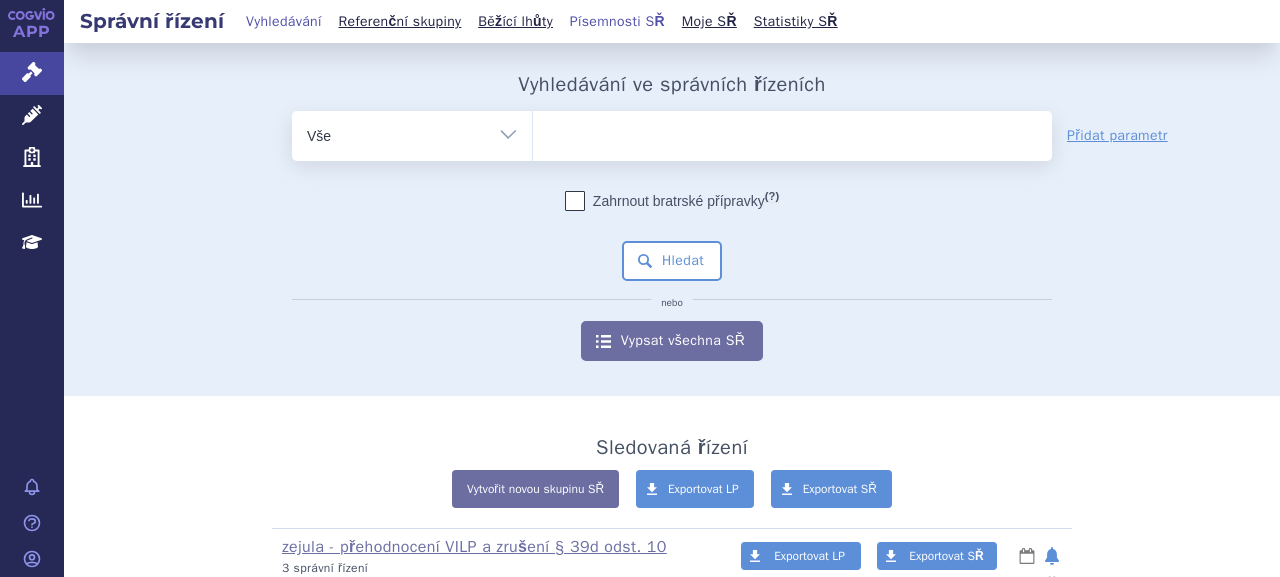 click on "Písemnosti SŘ" at bounding box center (617, 21) 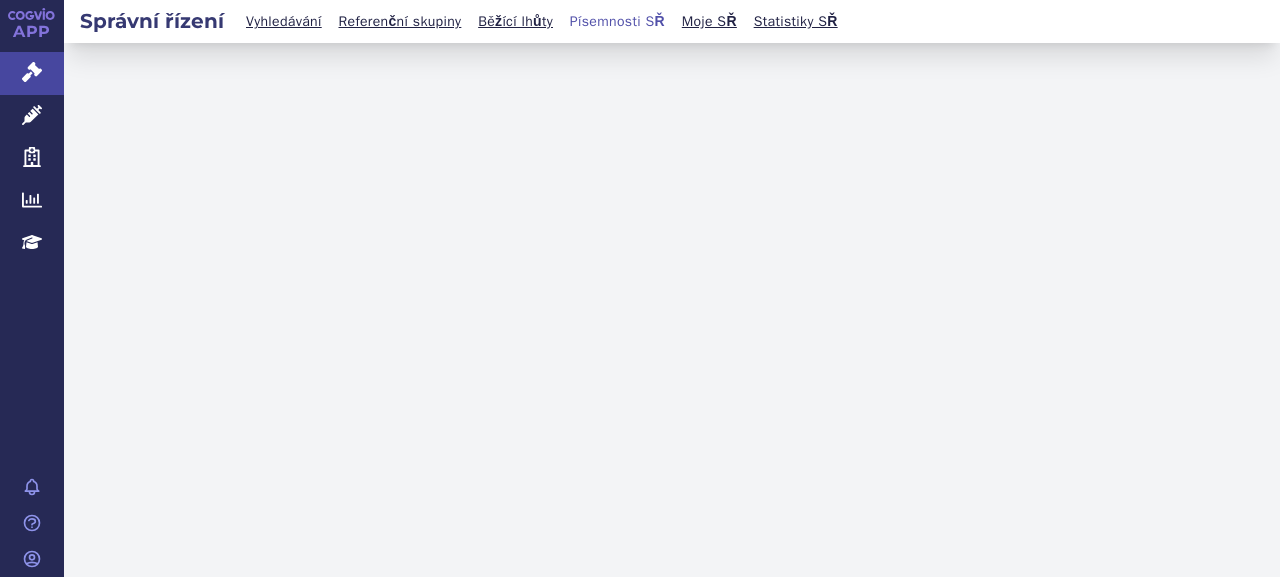 scroll, scrollTop: 0, scrollLeft: 0, axis: both 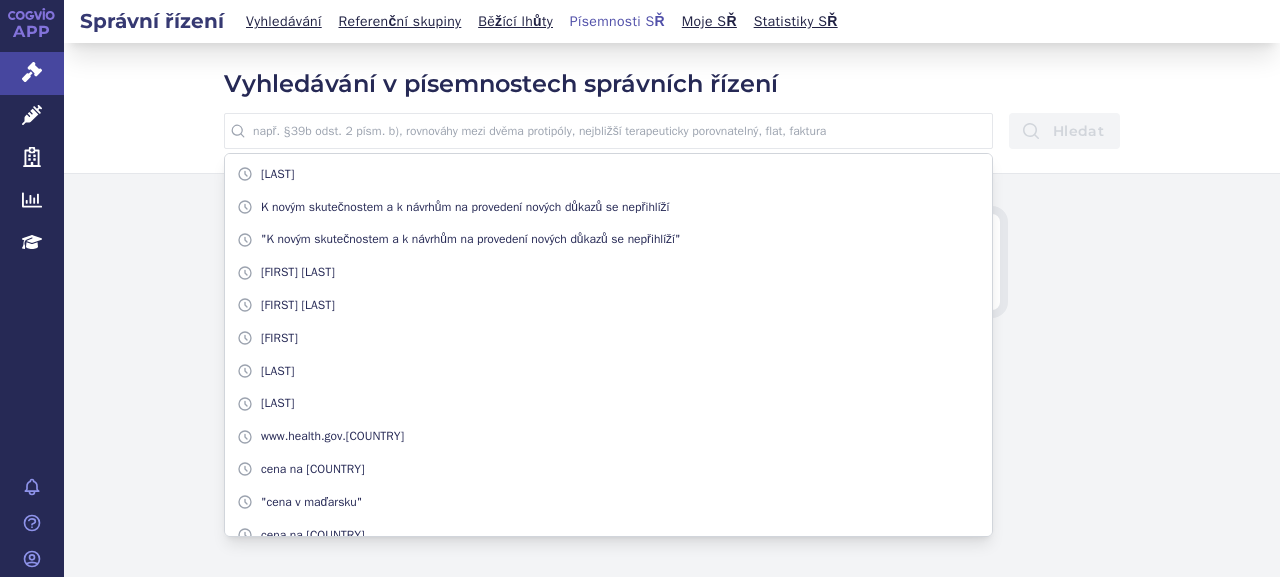 click at bounding box center [608, 131] 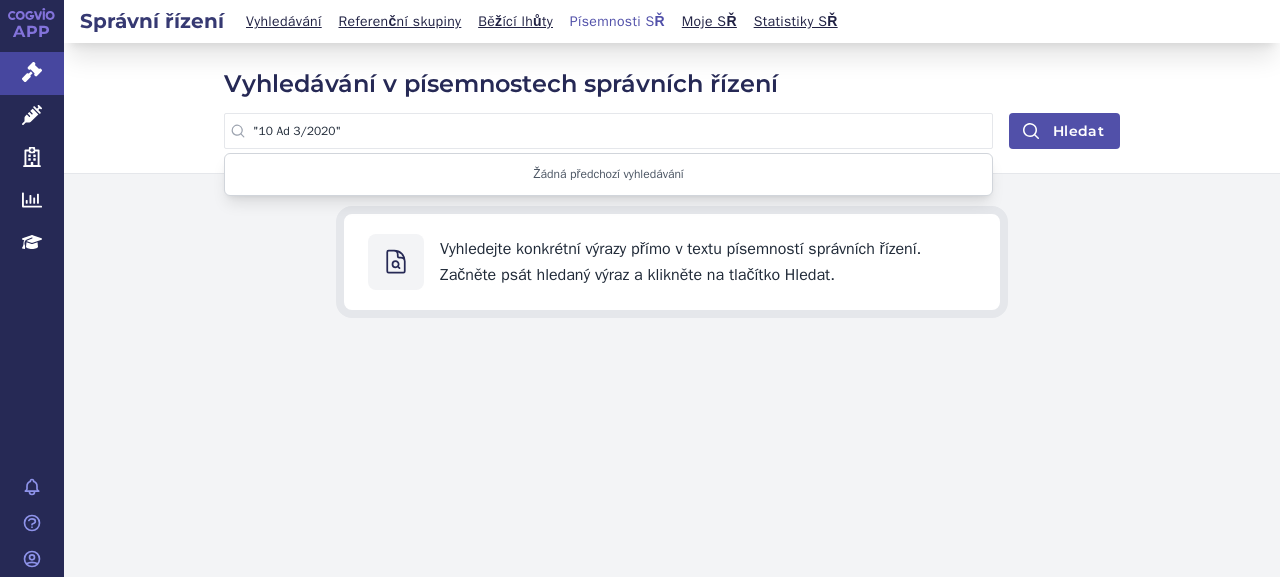 type on ""10 Ad 3/2020"" 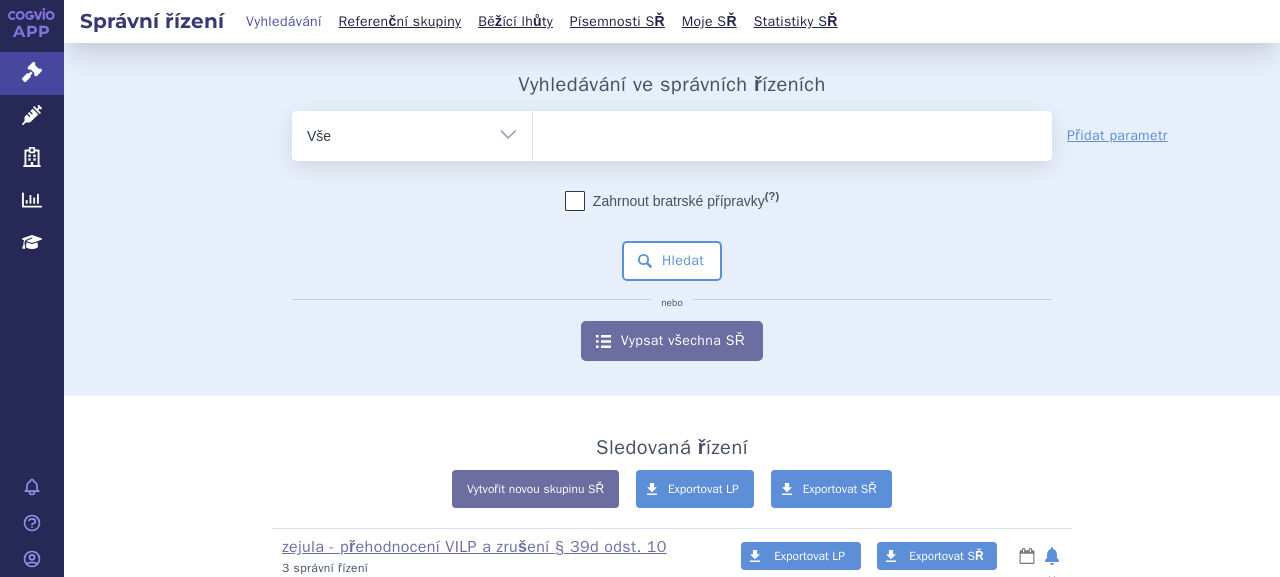 type on "SUKLS314655/2024" 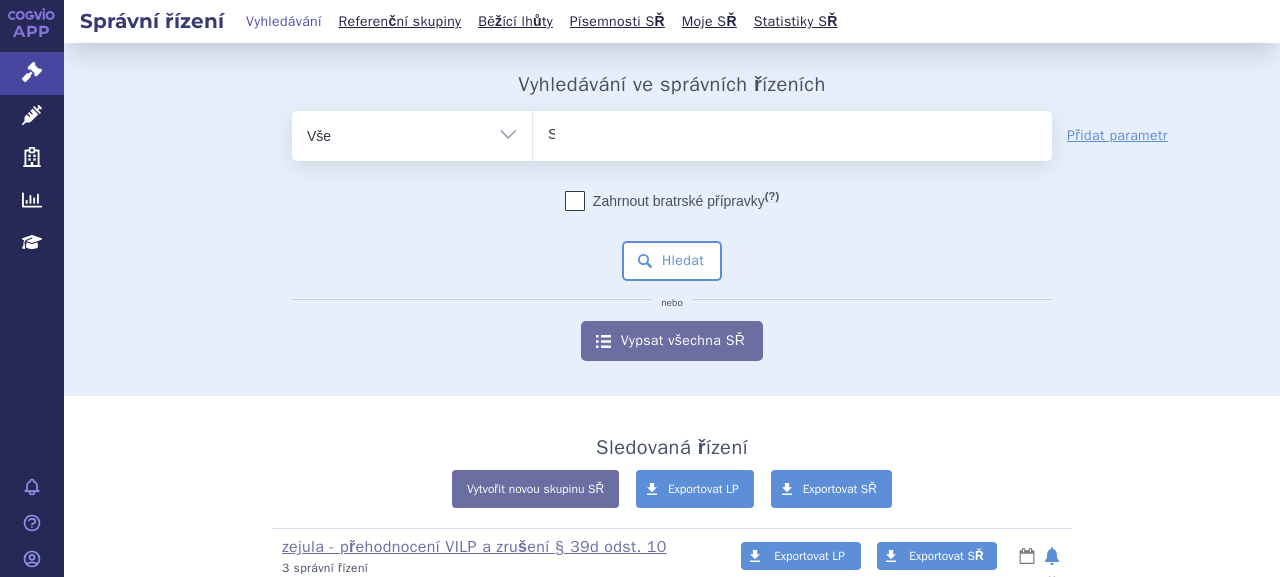 type 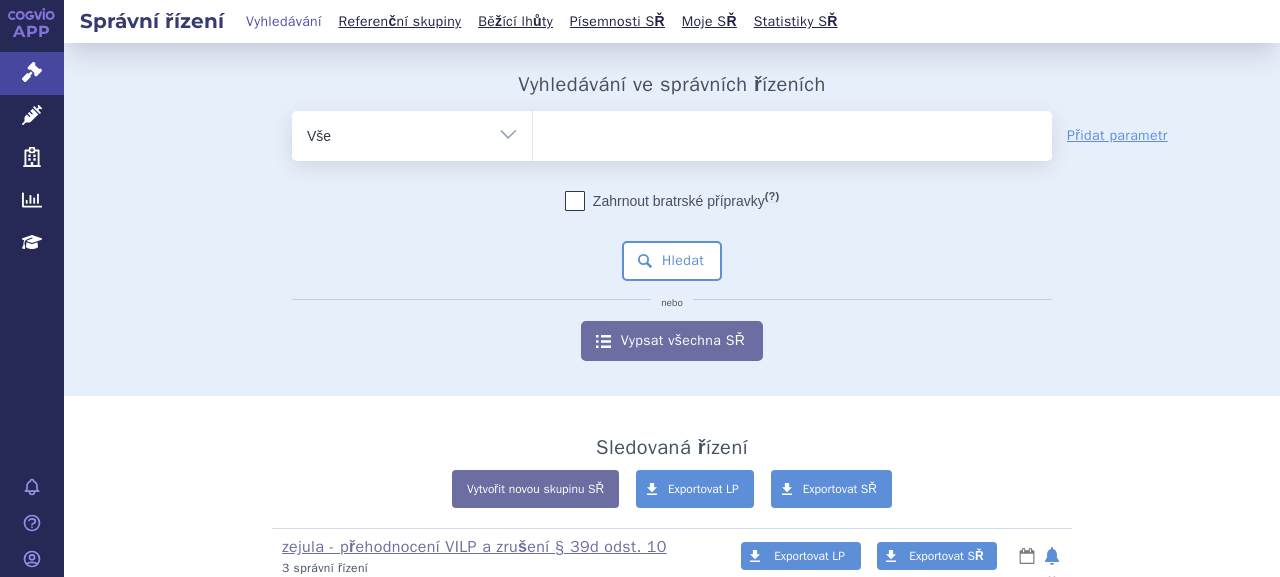 scroll, scrollTop: 0, scrollLeft: 0, axis: both 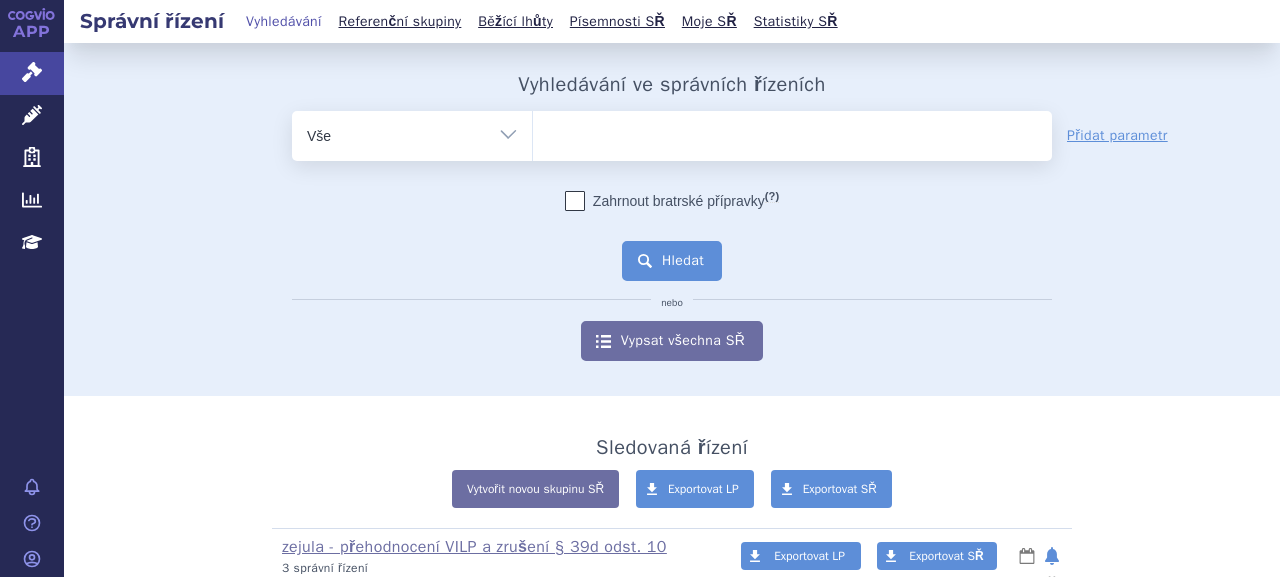 select on "SUKLS314655/2024" 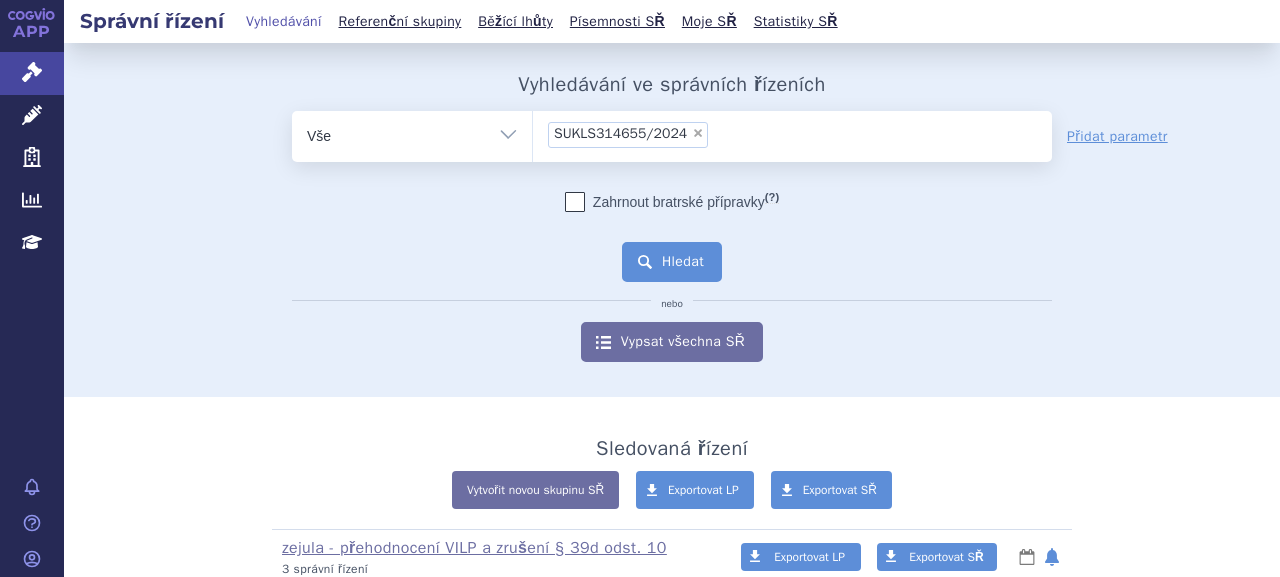 click on "Hledat" at bounding box center (672, 262) 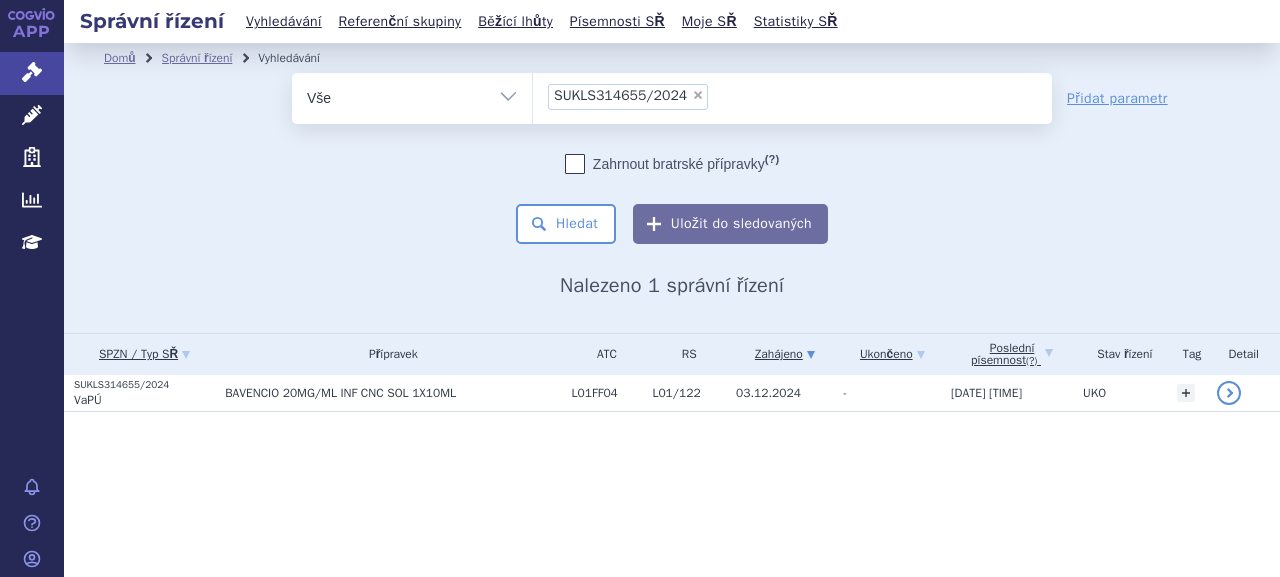 scroll, scrollTop: 0, scrollLeft: 0, axis: both 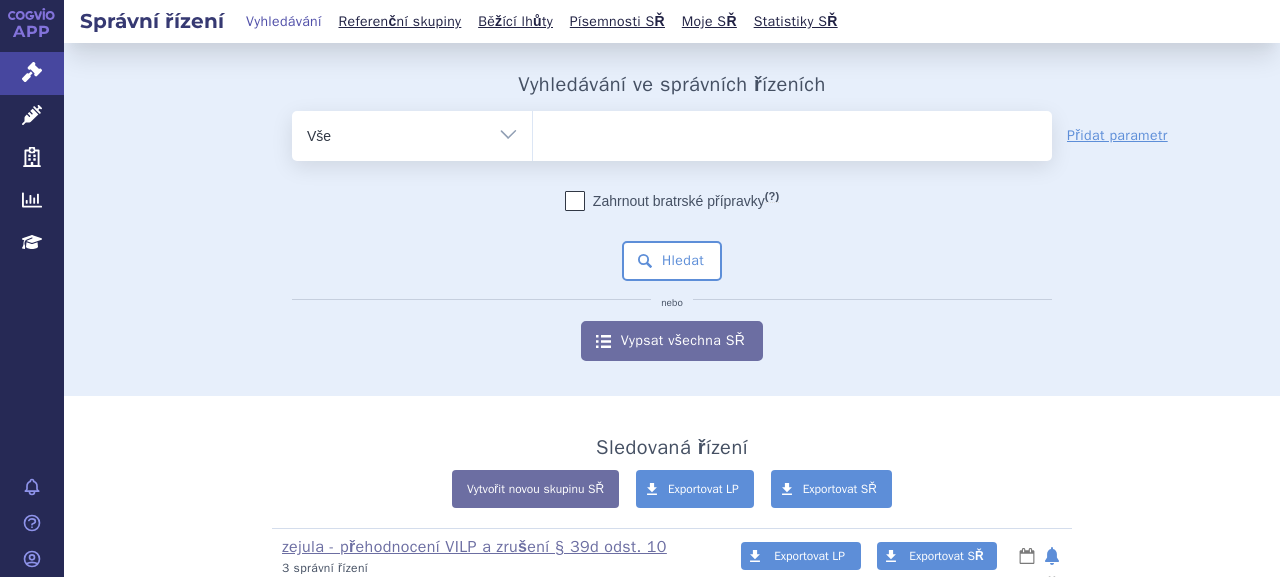 click at bounding box center [792, 136] 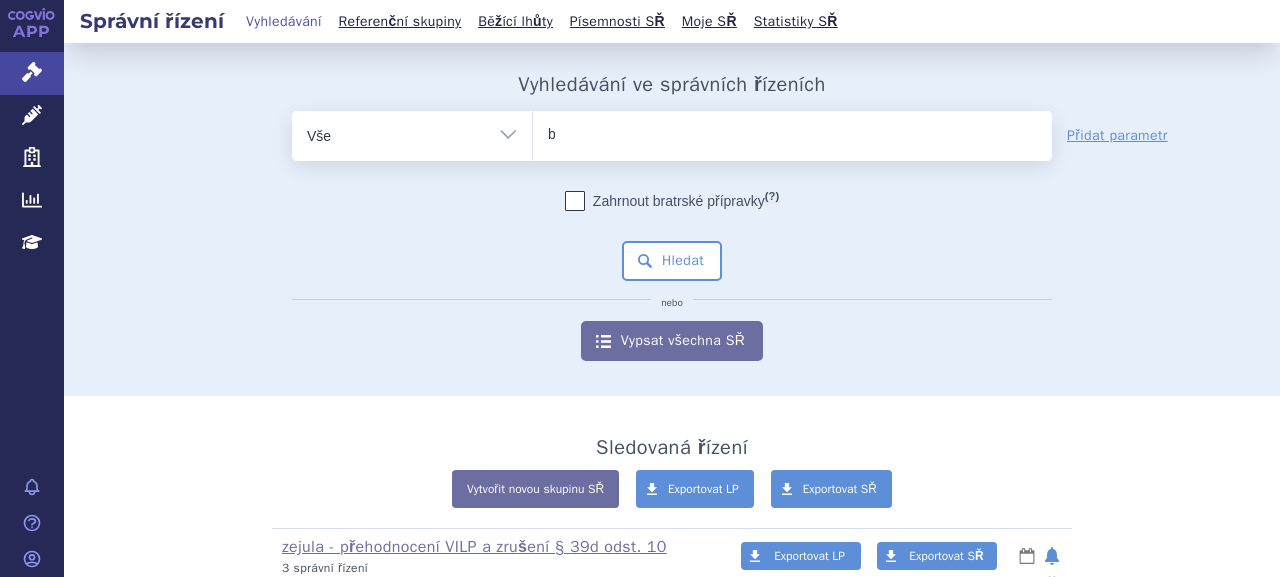 type on "br" 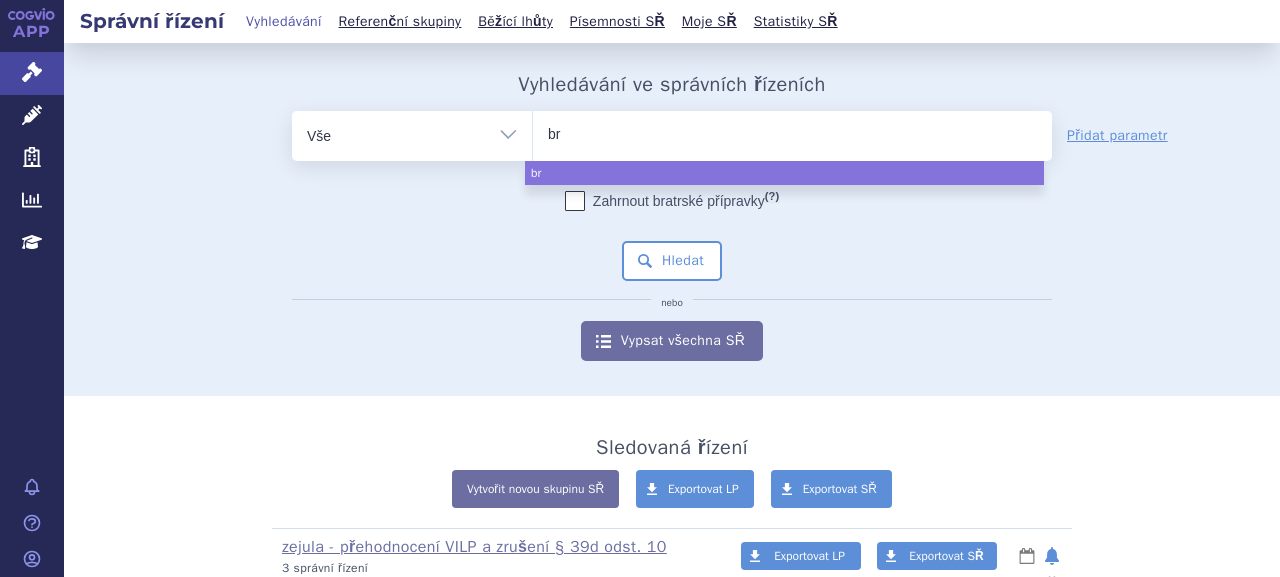 type on "bra" 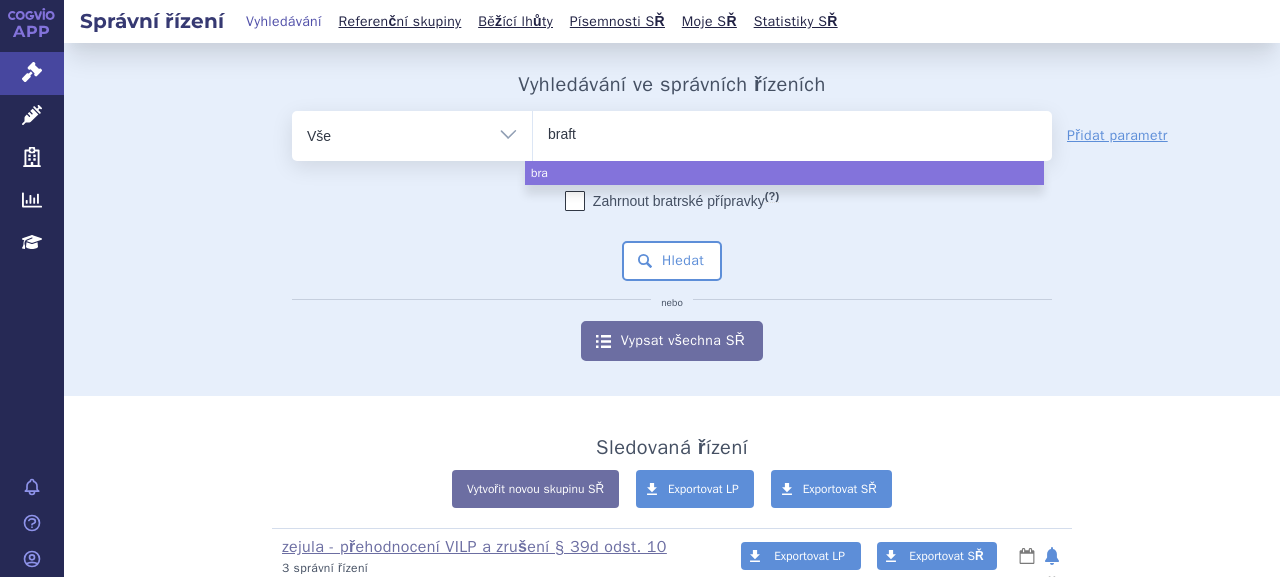 type on "brafto" 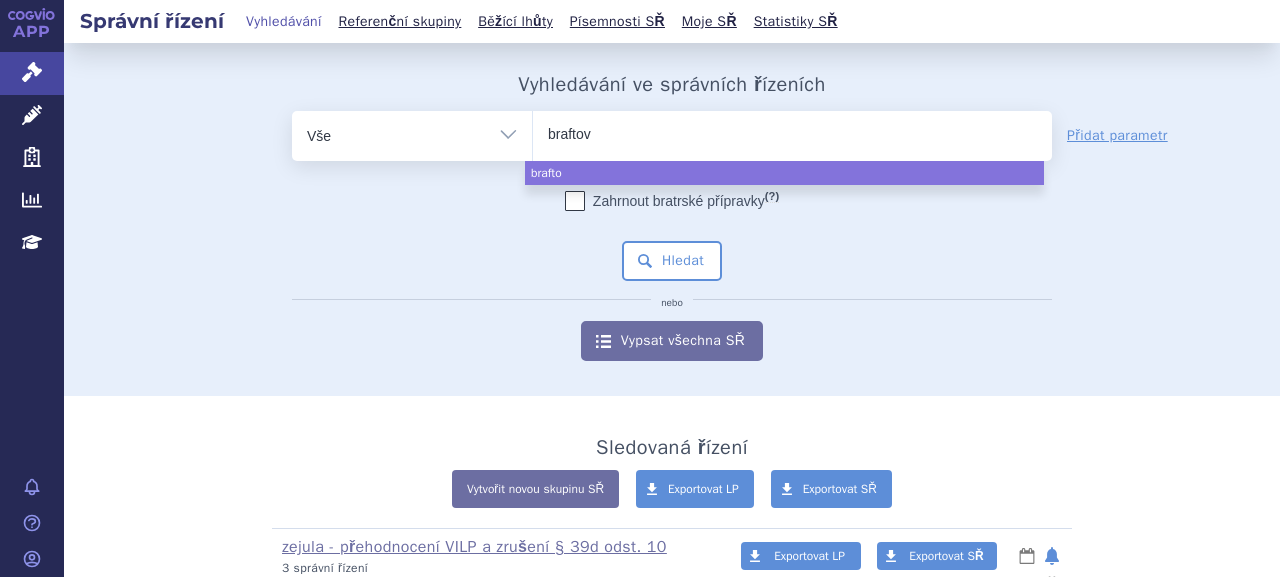 type on "braftovi" 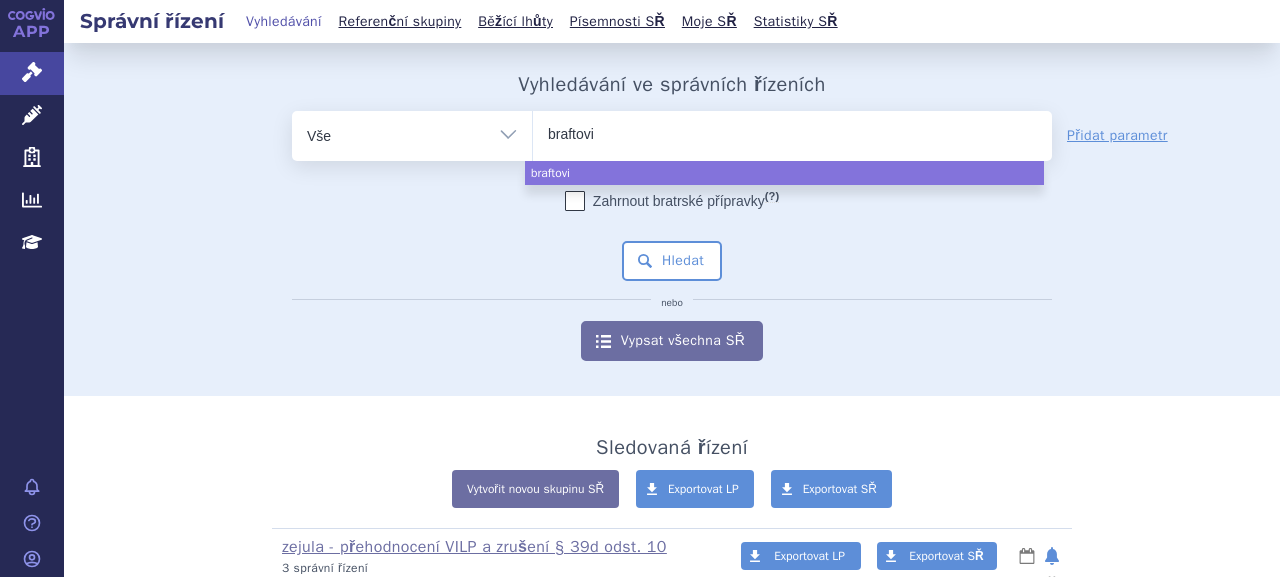 select on "braftovi" 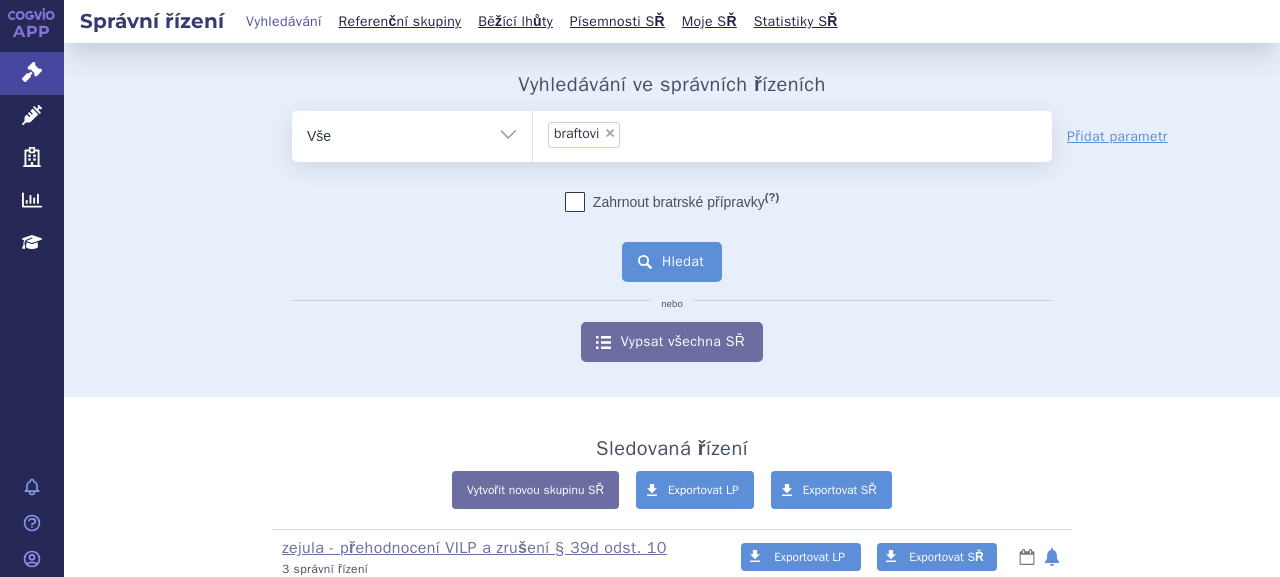 click on "Hledat" at bounding box center [672, 262] 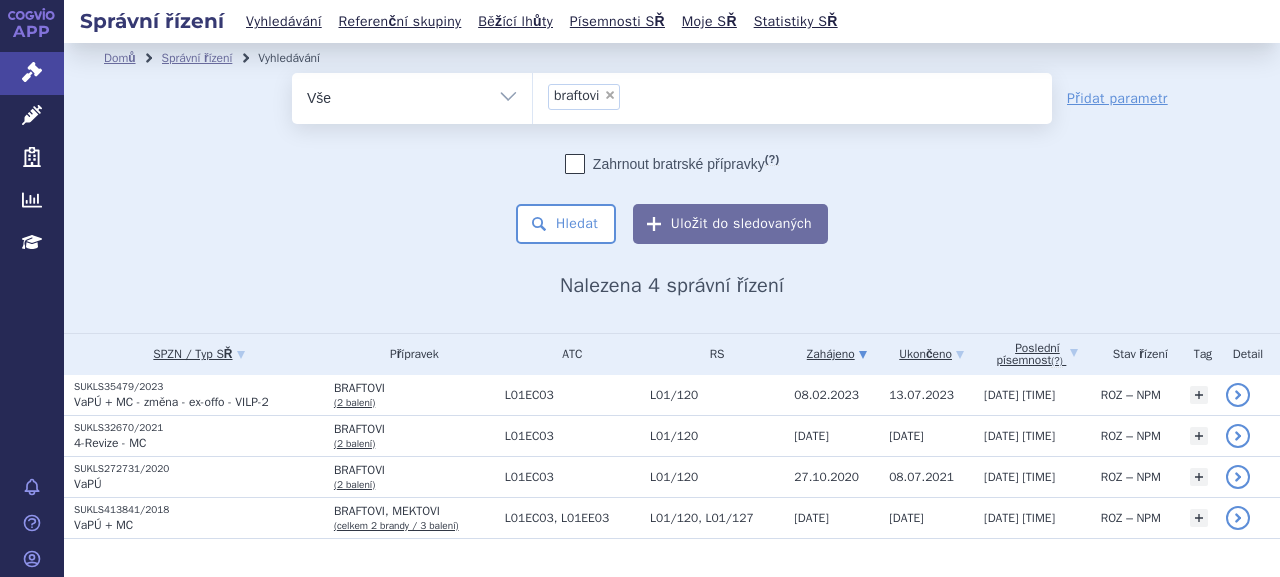 scroll, scrollTop: 0, scrollLeft: 0, axis: both 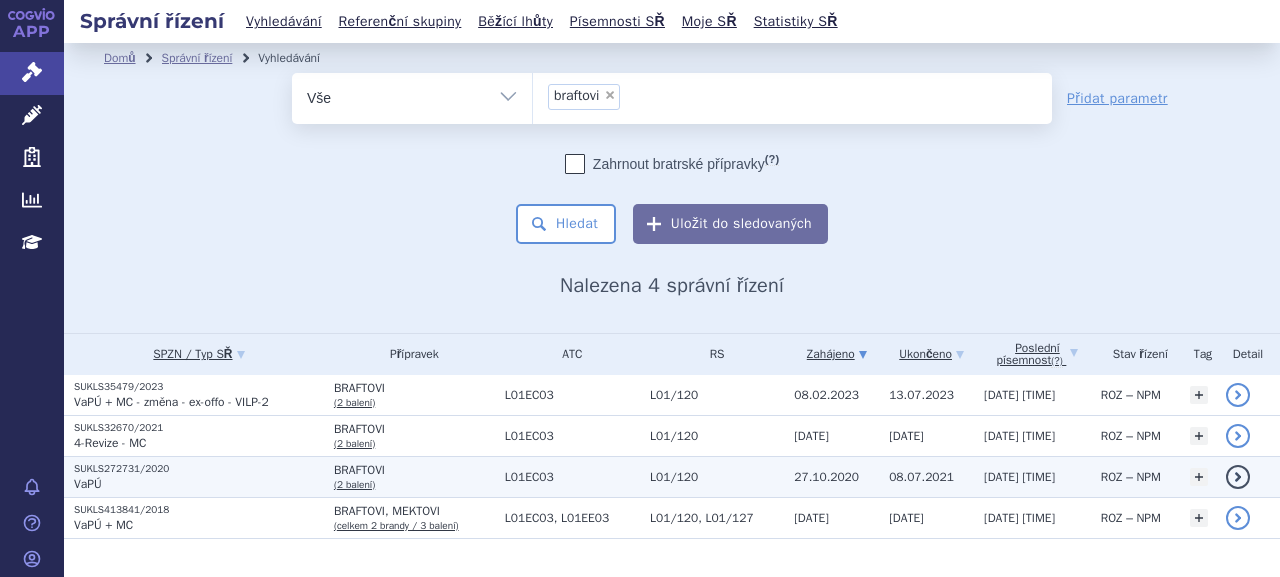 click on "VaPÚ" at bounding box center [199, 484] 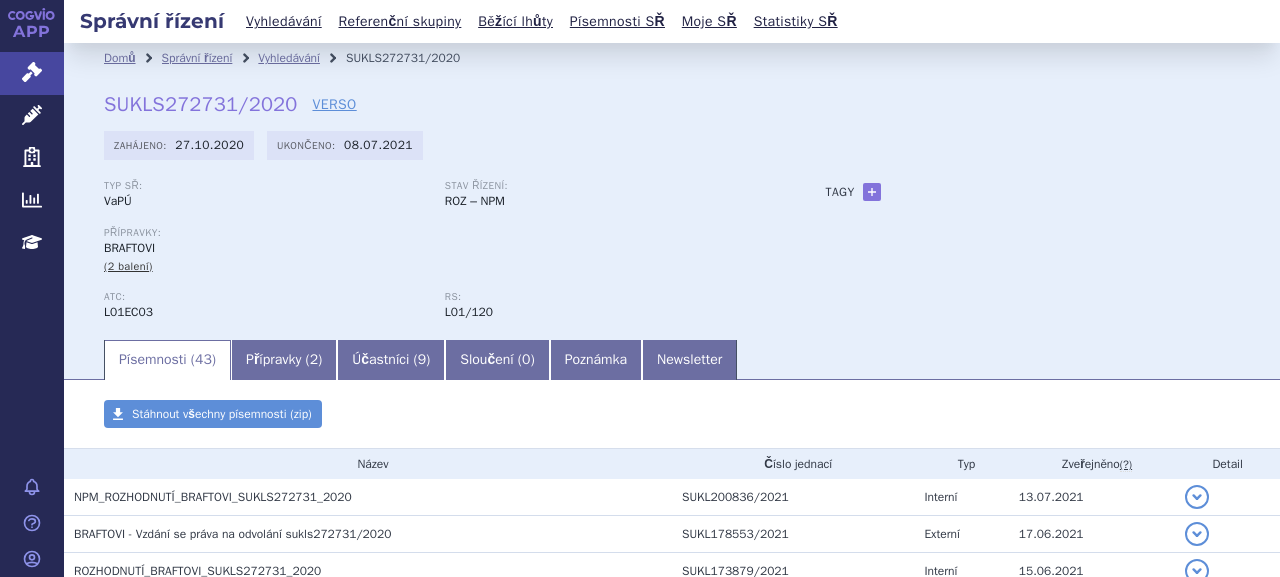 scroll, scrollTop: 0, scrollLeft: 0, axis: both 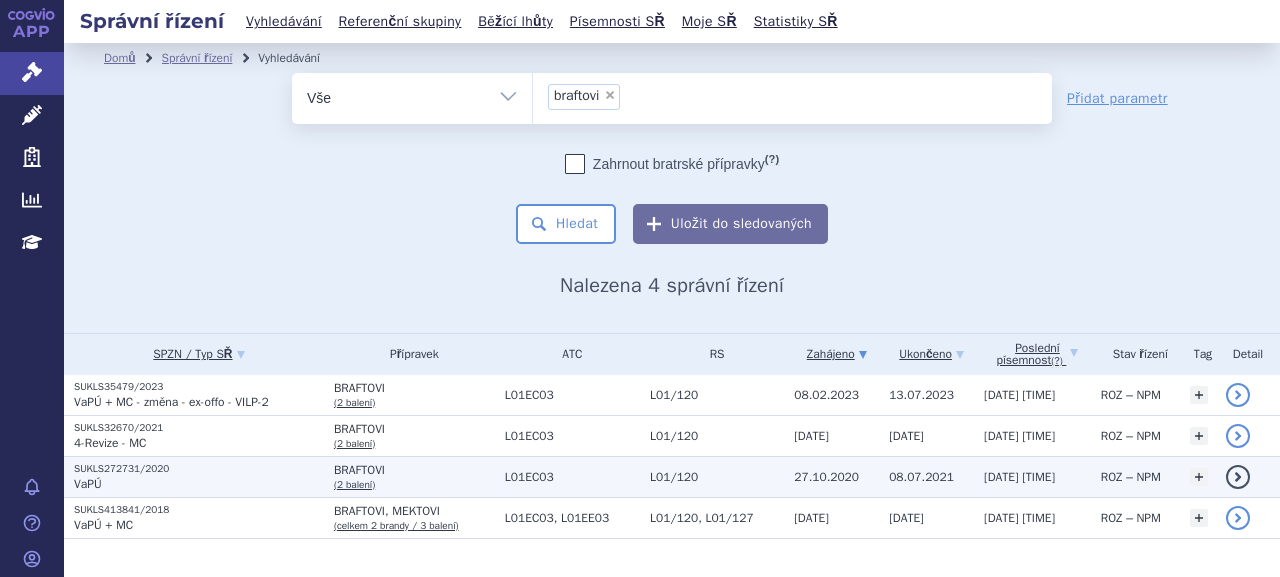 click on "SUKLS272731/2020
VaPÚ" at bounding box center (194, 476) 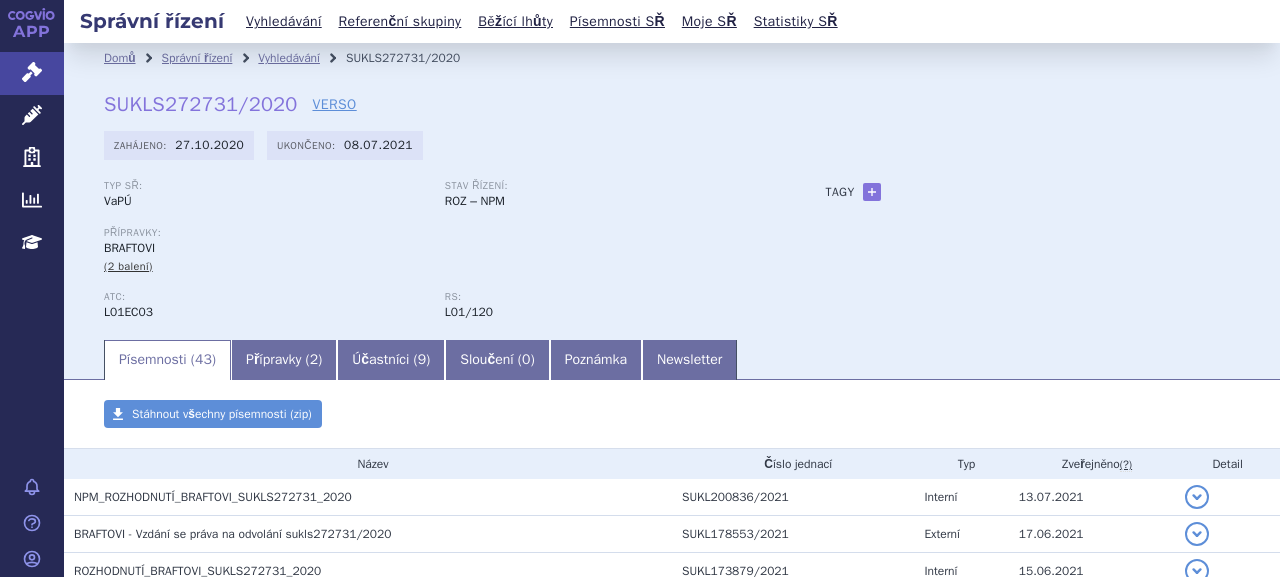scroll, scrollTop: 0, scrollLeft: 0, axis: both 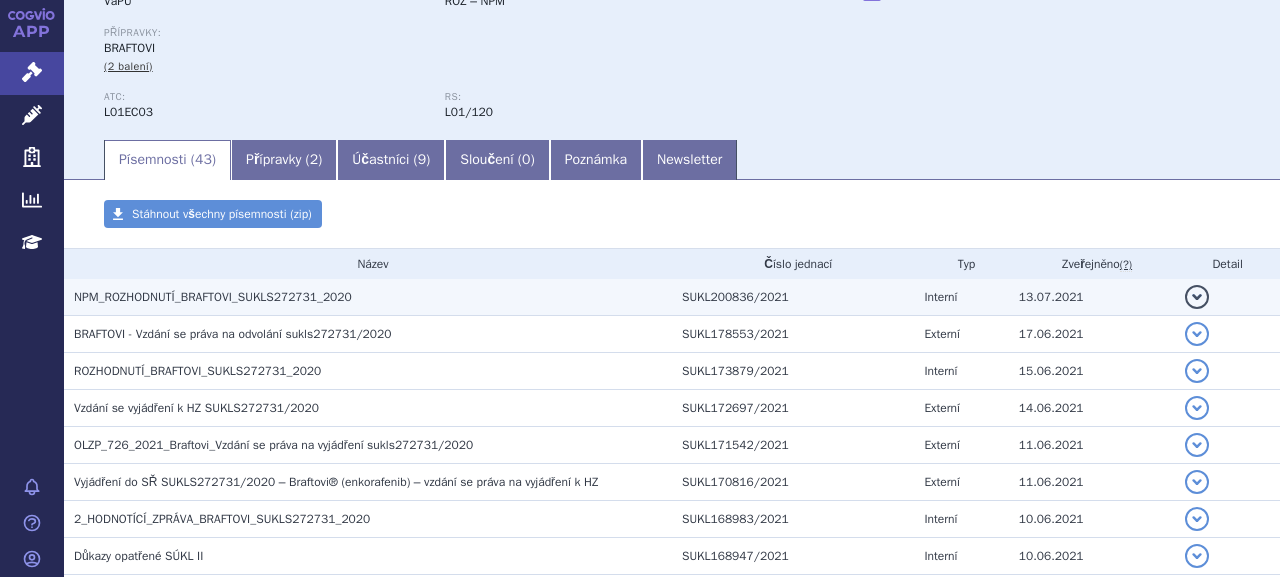 click on "NPM_ROZHODNUTÍ_BRAFTOVI_SUKLS272731_2020" at bounding box center [213, 297] 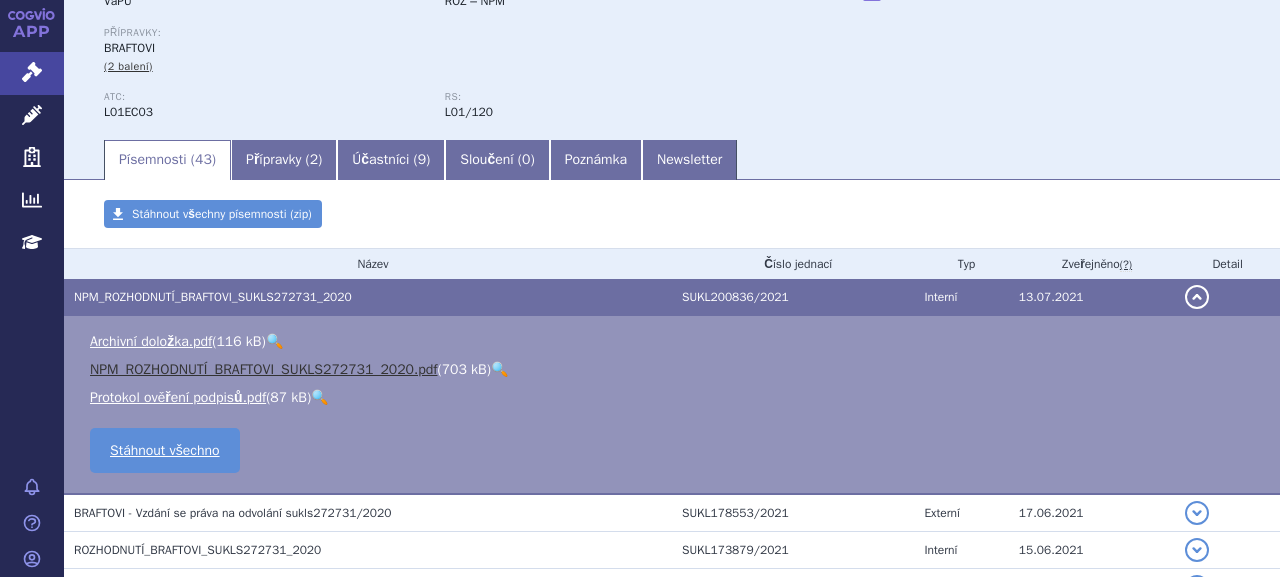 click on "NPM_ROZHODNUTÍ_BRAFTOVI_SUKLS272731_2020.pdf" at bounding box center (263, 369) 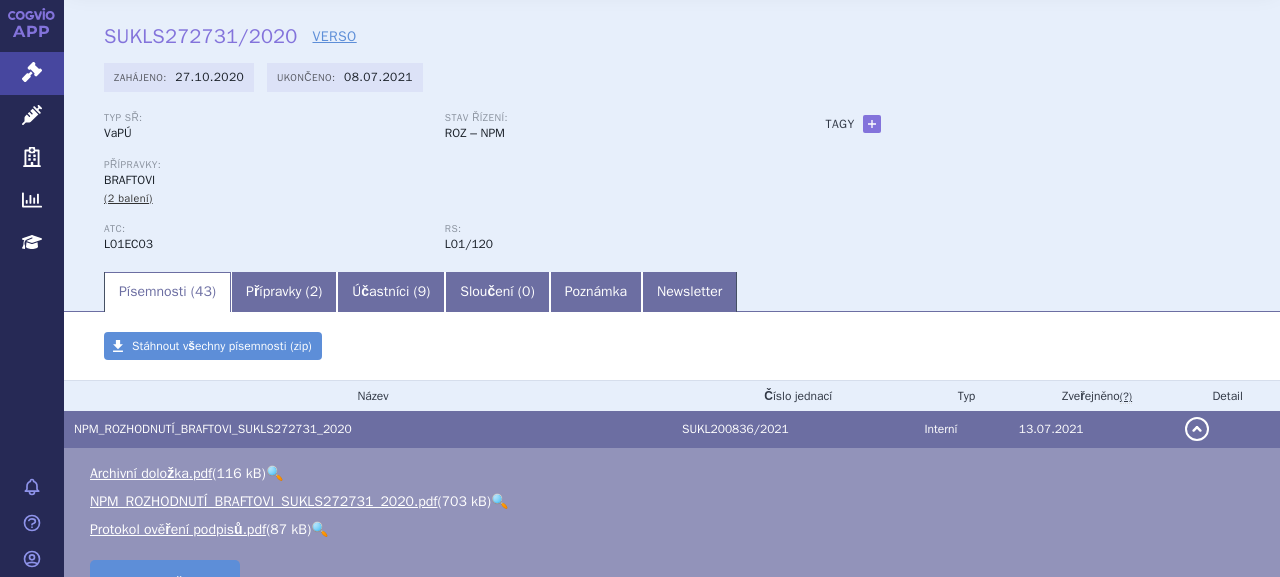 scroll, scrollTop: 0, scrollLeft: 0, axis: both 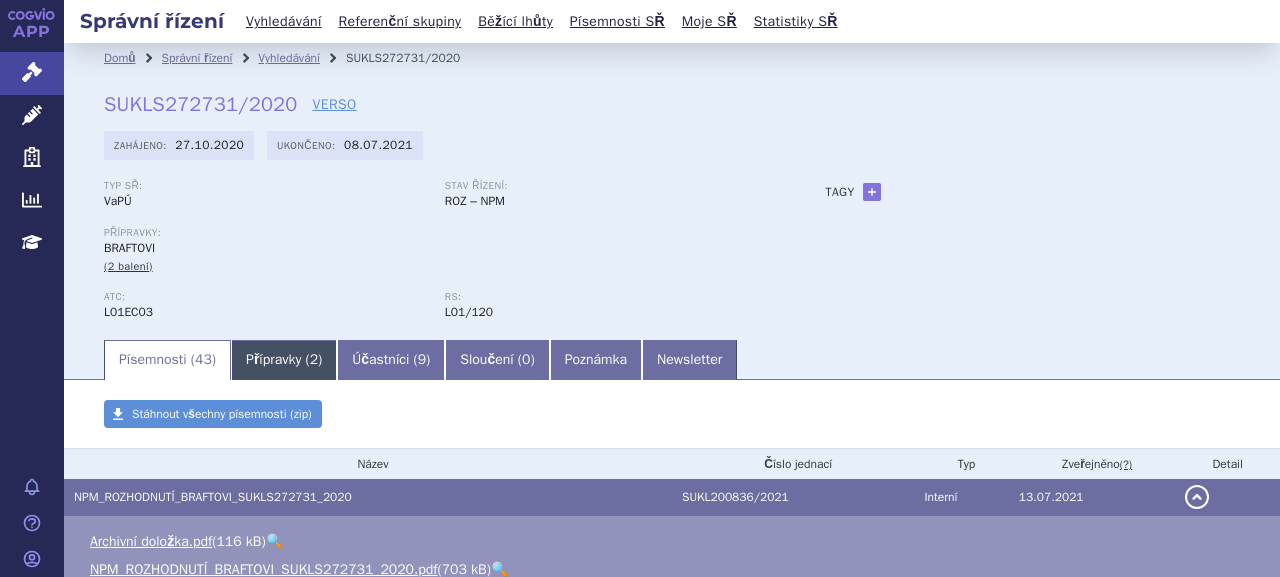 drag, startPoint x: 286, startPoint y: 359, endPoint x: 302, endPoint y: 365, distance: 17.088007 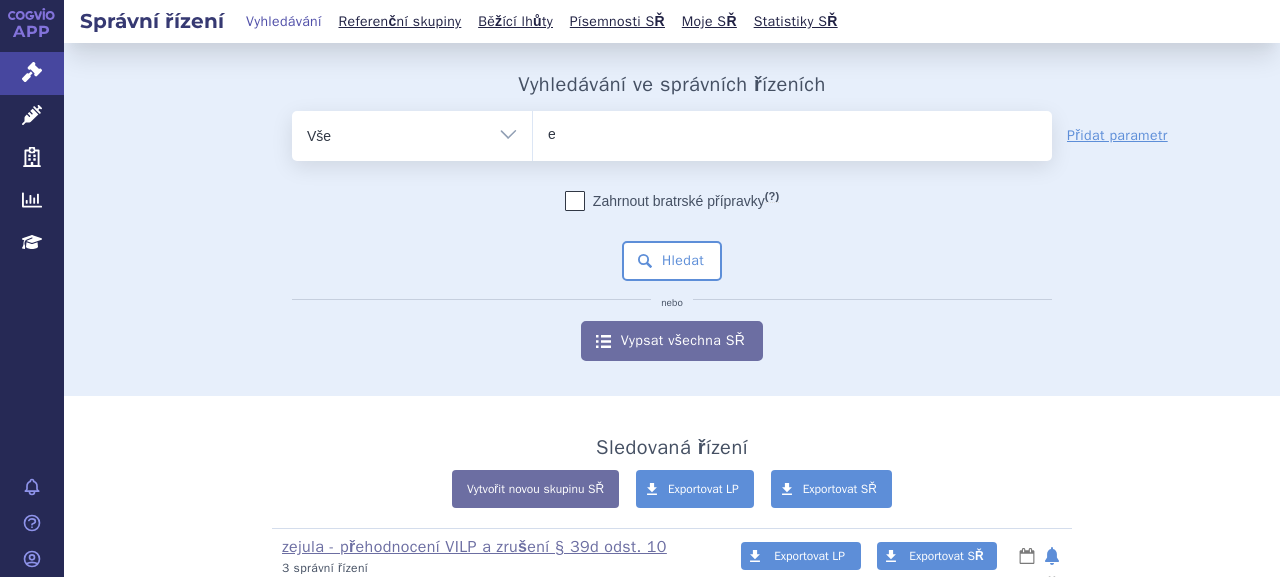 scroll, scrollTop: 0, scrollLeft: 0, axis: both 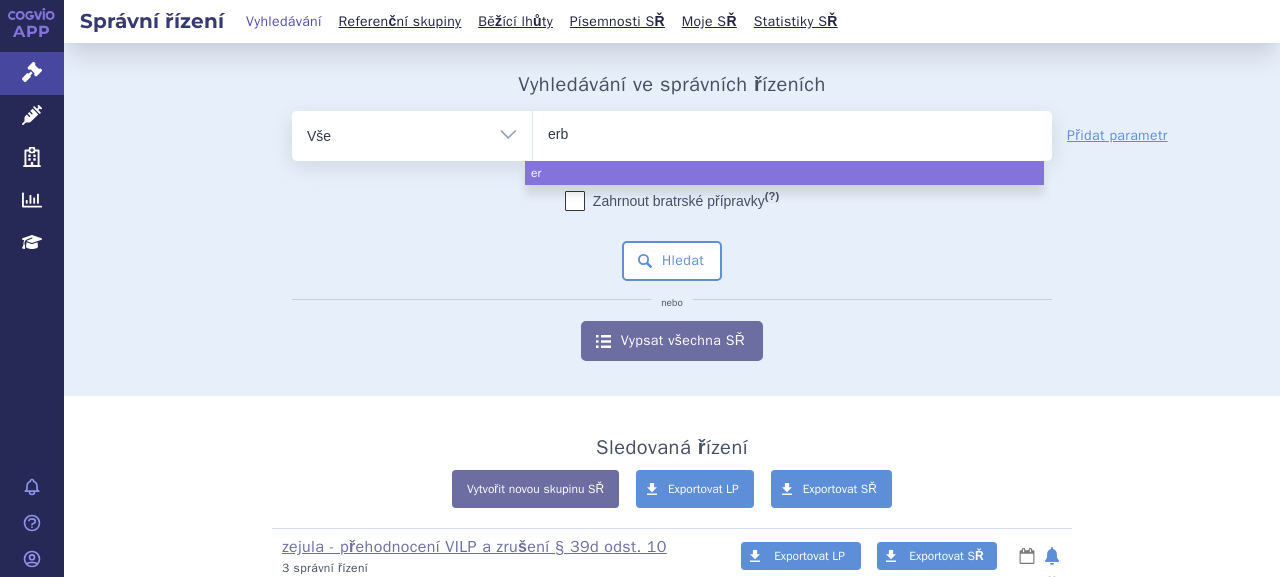 type on "erbi" 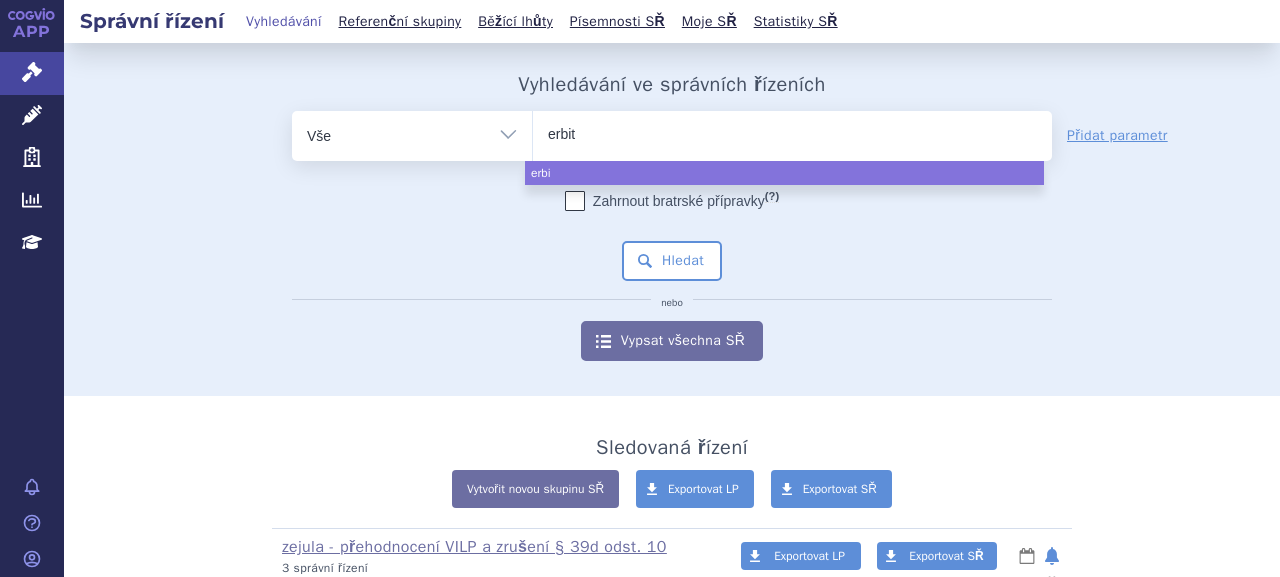 type on "erbitu" 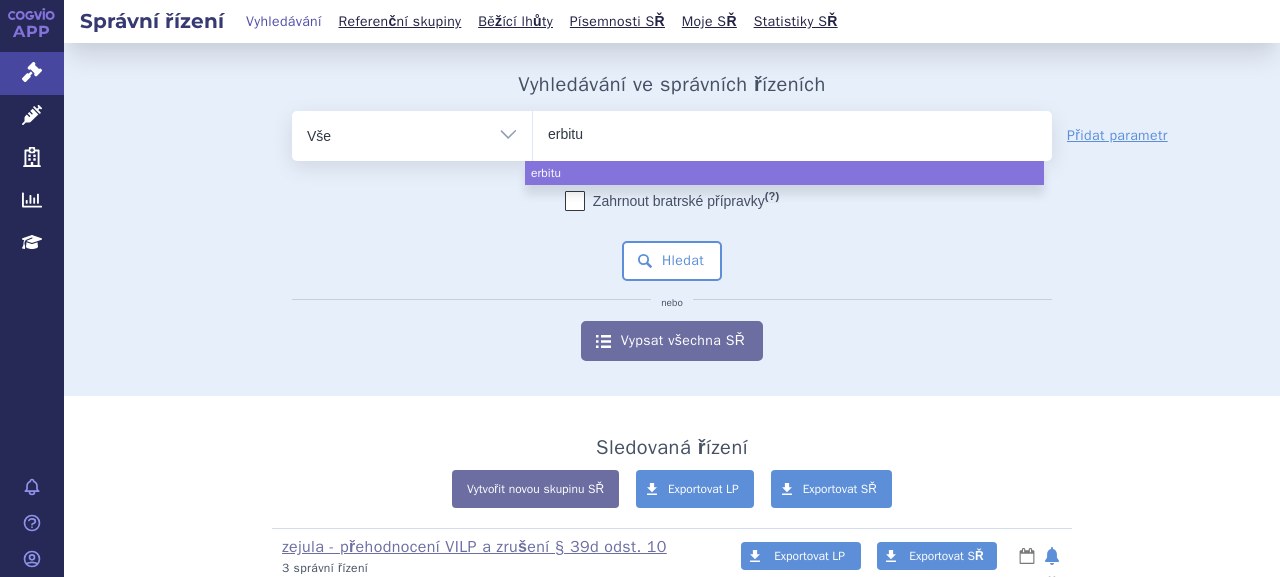 type on "erbitux" 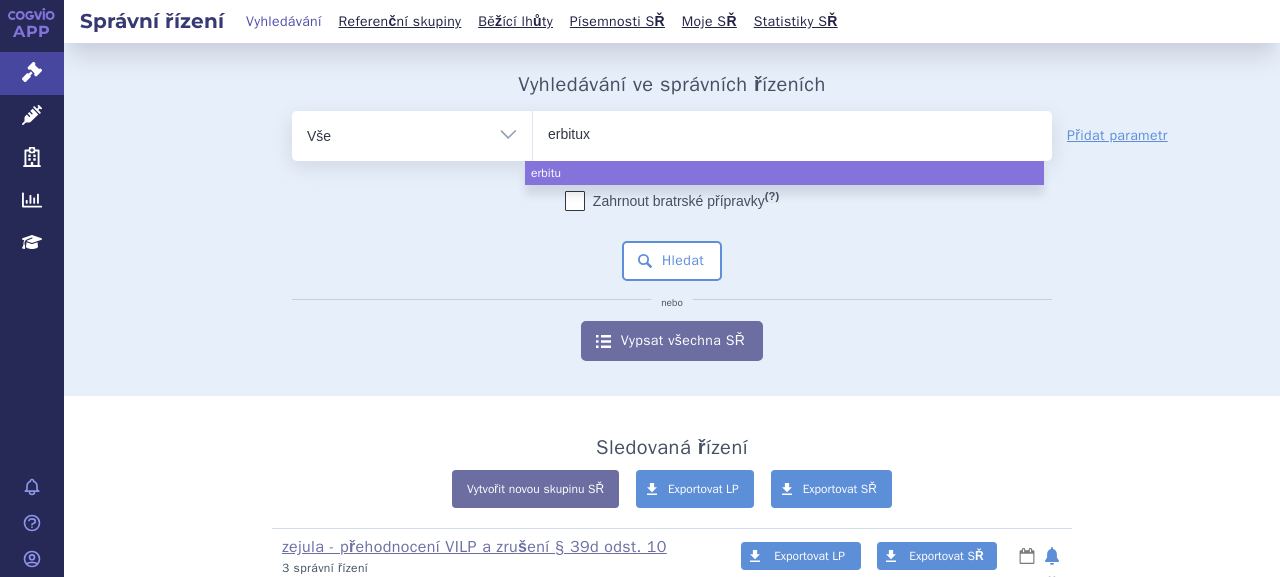 type 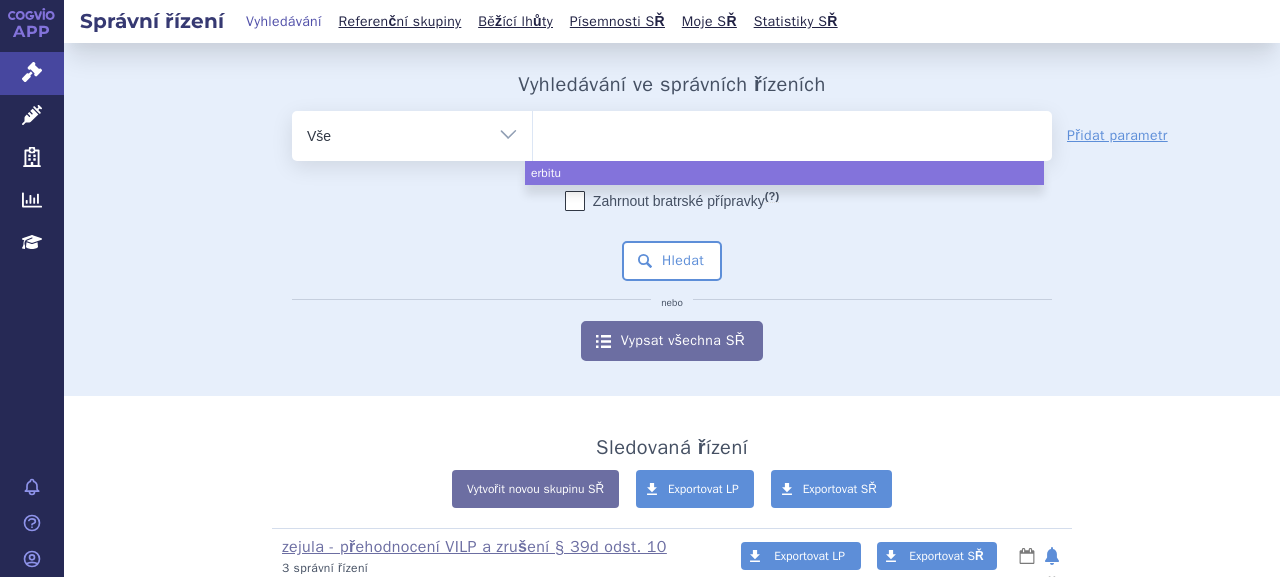 select on "erbitux" 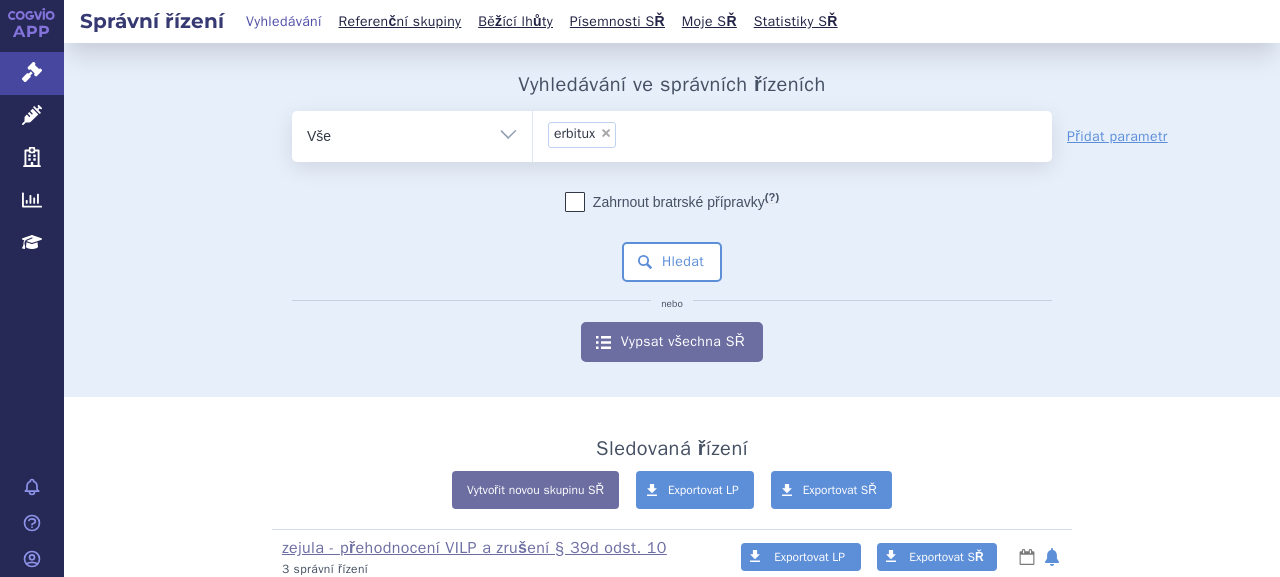 click on "Zahrnout bratrské přípravky  (?)
* Pozor, hledání dle vyhledávacího parametru  Indikační omezení dle MeSH  právě prochází aktualizací, neboť bylo vydáno nové SCAU. Výsledek vašeho hledání může být mírně omezený. Všechna data budou opět k dispozici během několika dní.
Hledat
nebo
Vypsat všechna SŘ" at bounding box center [672, 277] 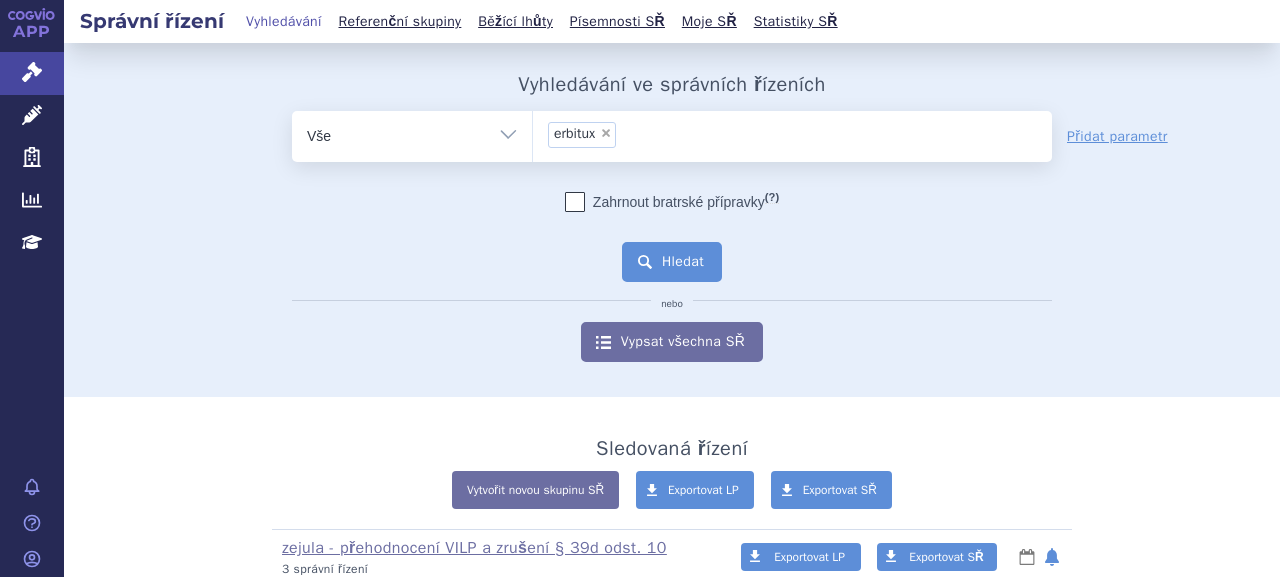 click on "Hledat" at bounding box center [672, 262] 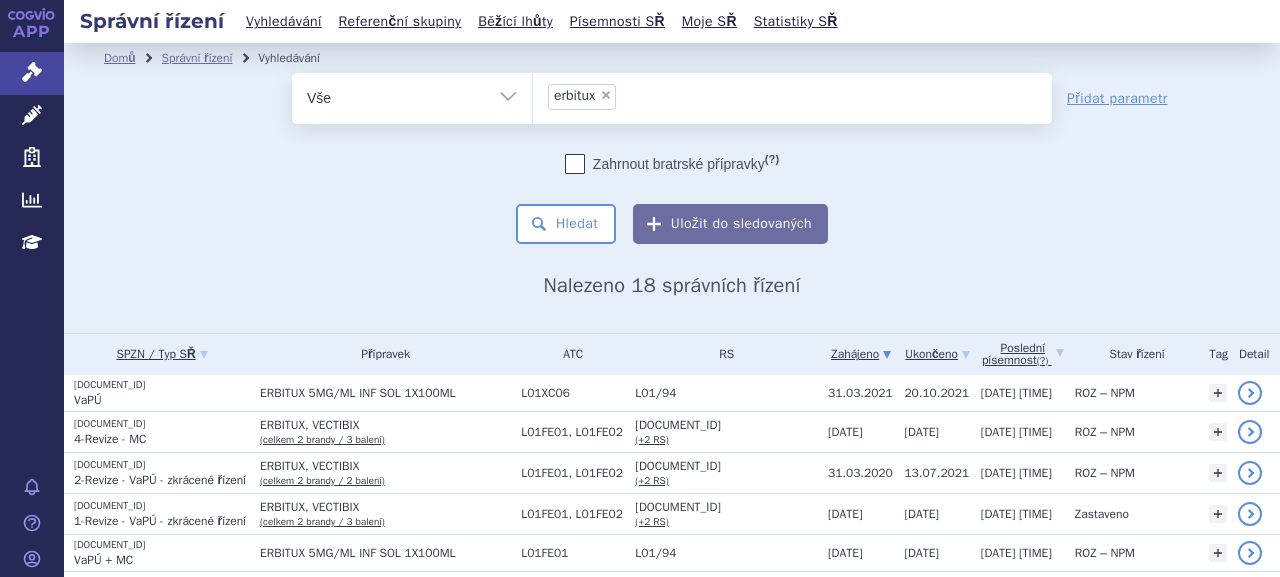 scroll, scrollTop: 0, scrollLeft: 0, axis: both 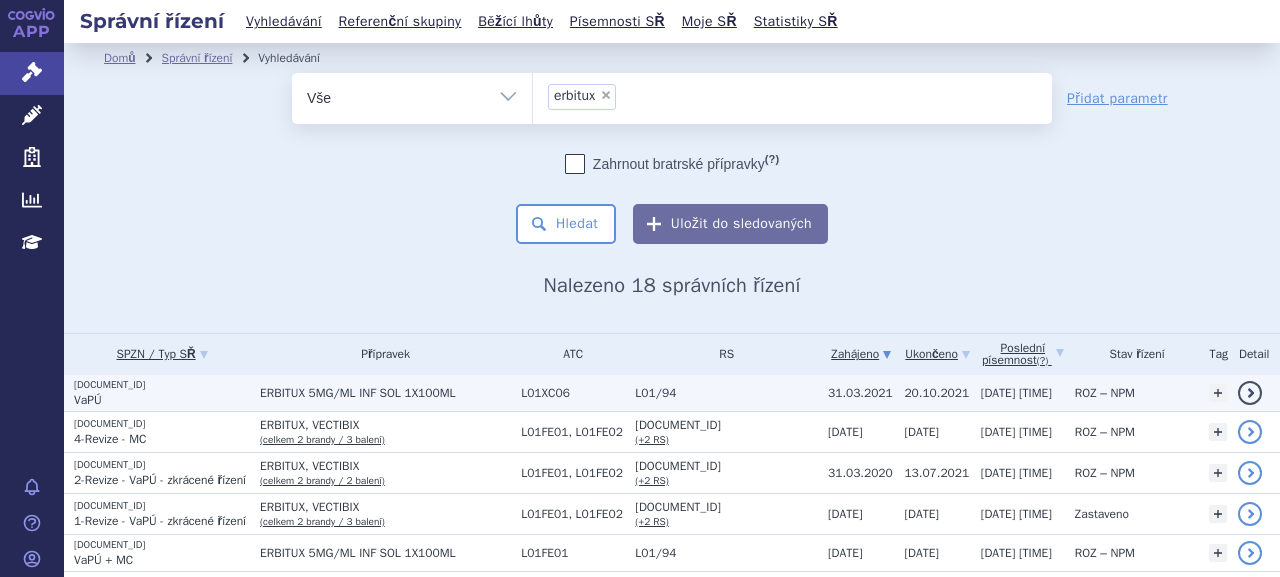 click on "[DOCUMENT_ID]" at bounding box center (162, 385) 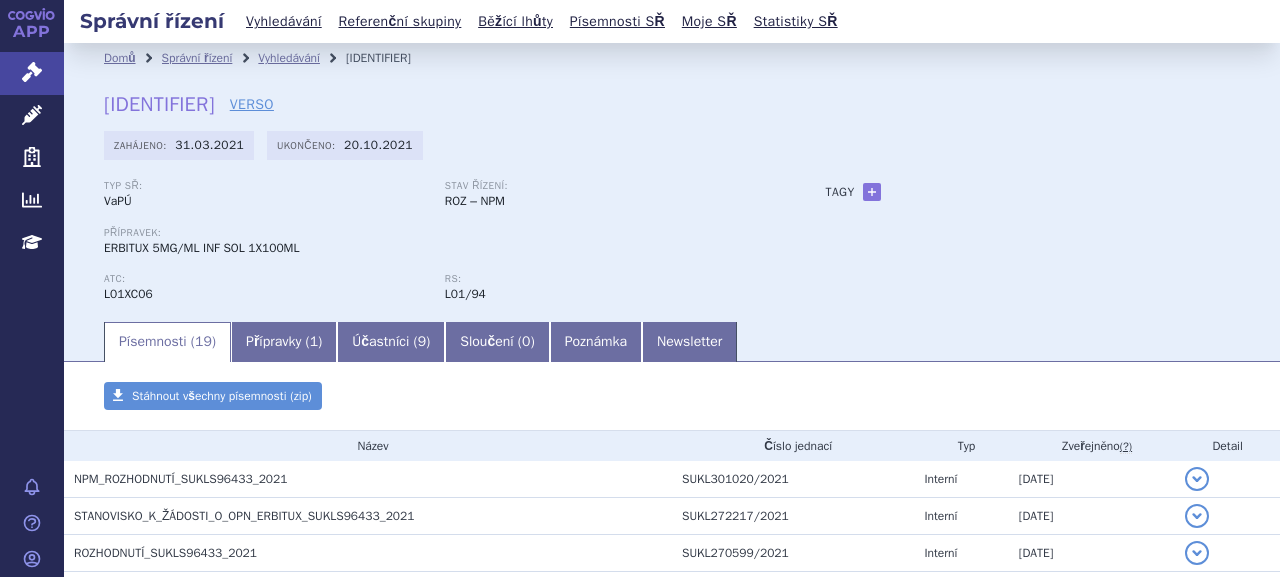 scroll, scrollTop: 0, scrollLeft: 0, axis: both 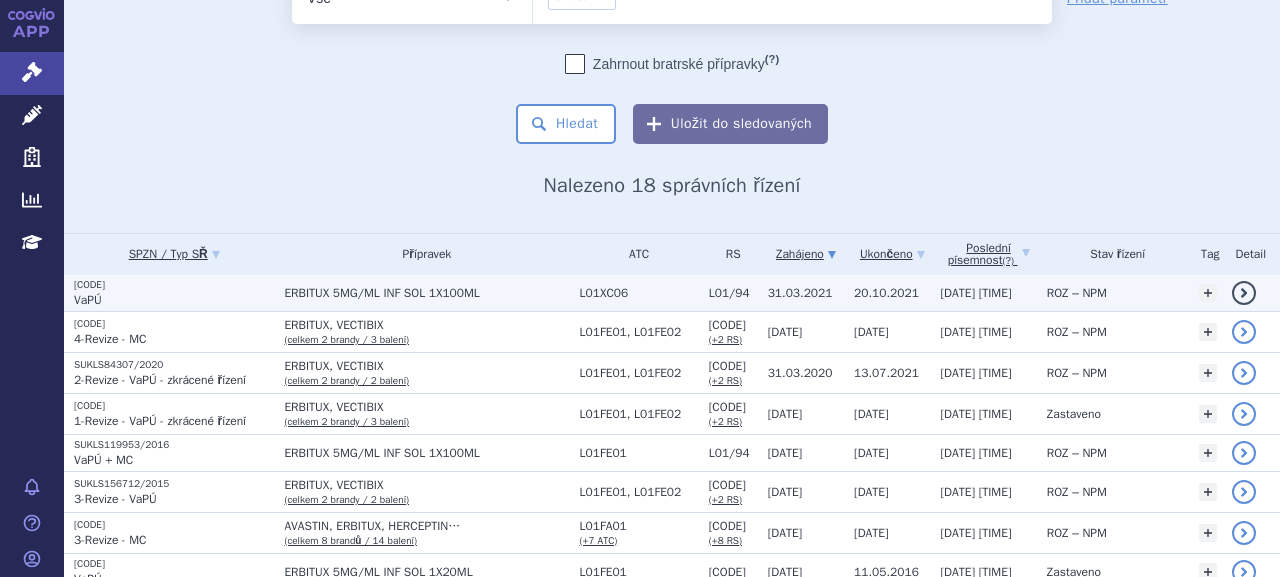 click on "VaPÚ" at bounding box center [174, 300] 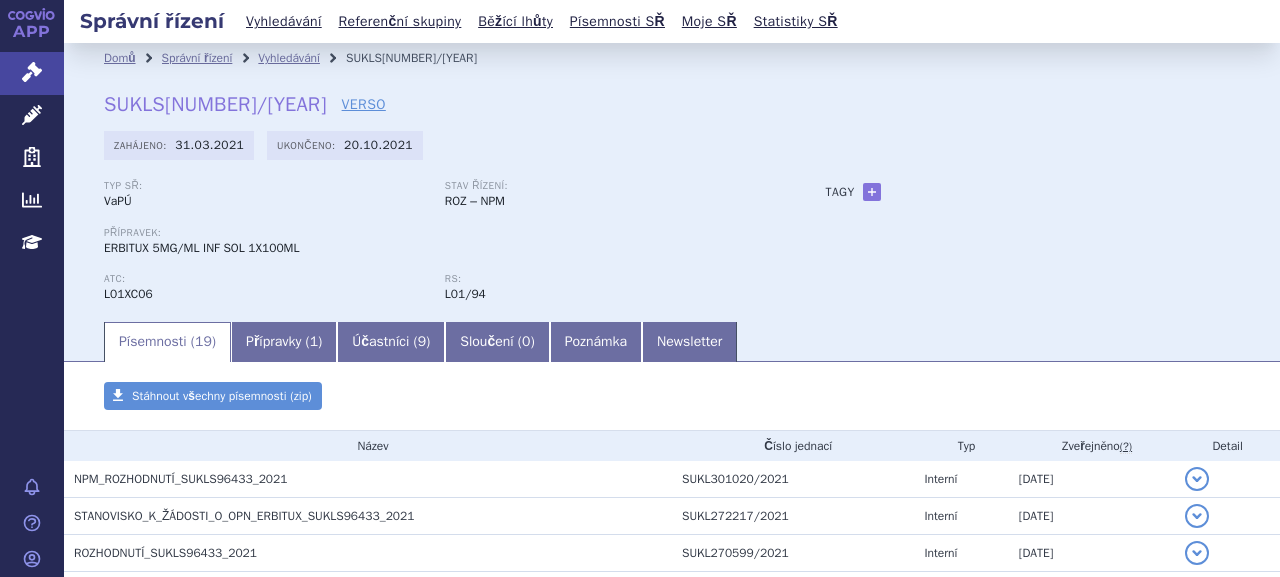 scroll, scrollTop: 0, scrollLeft: 0, axis: both 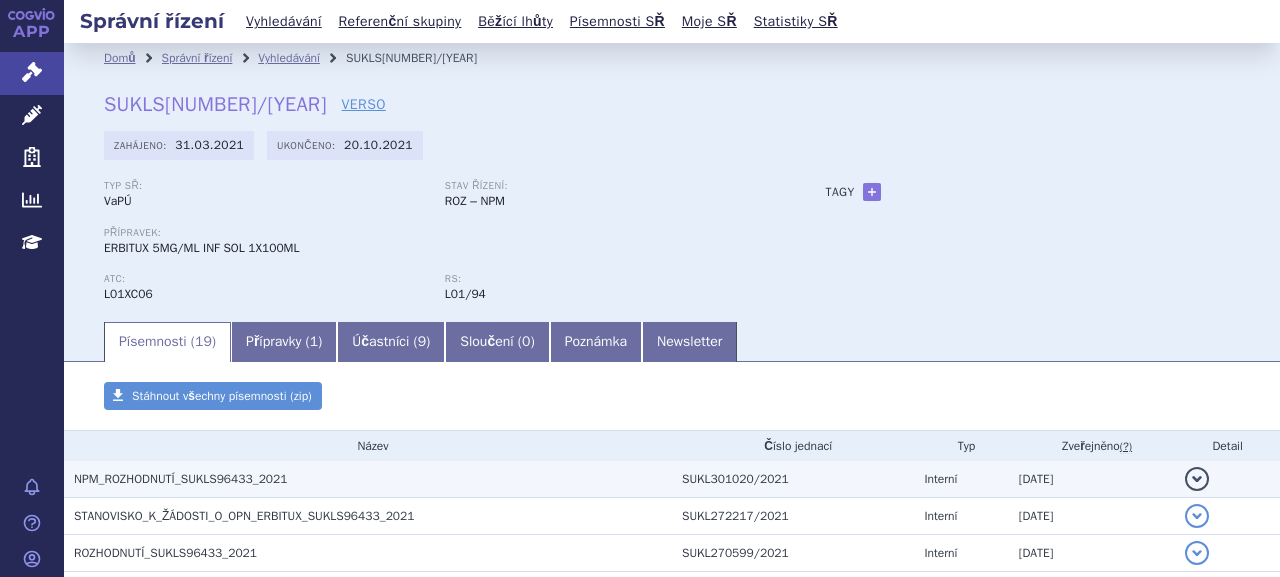 click on "NPM_ROZHODNUTÍ_SUKLS96433_2021" at bounding box center (180, 479) 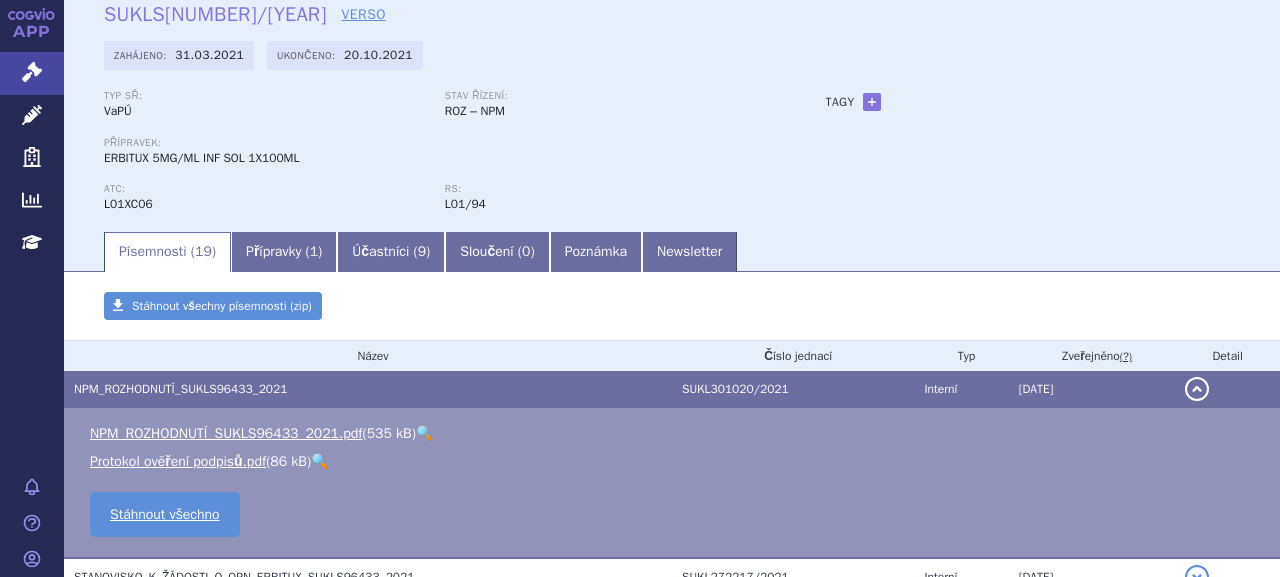 scroll, scrollTop: 200, scrollLeft: 0, axis: vertical 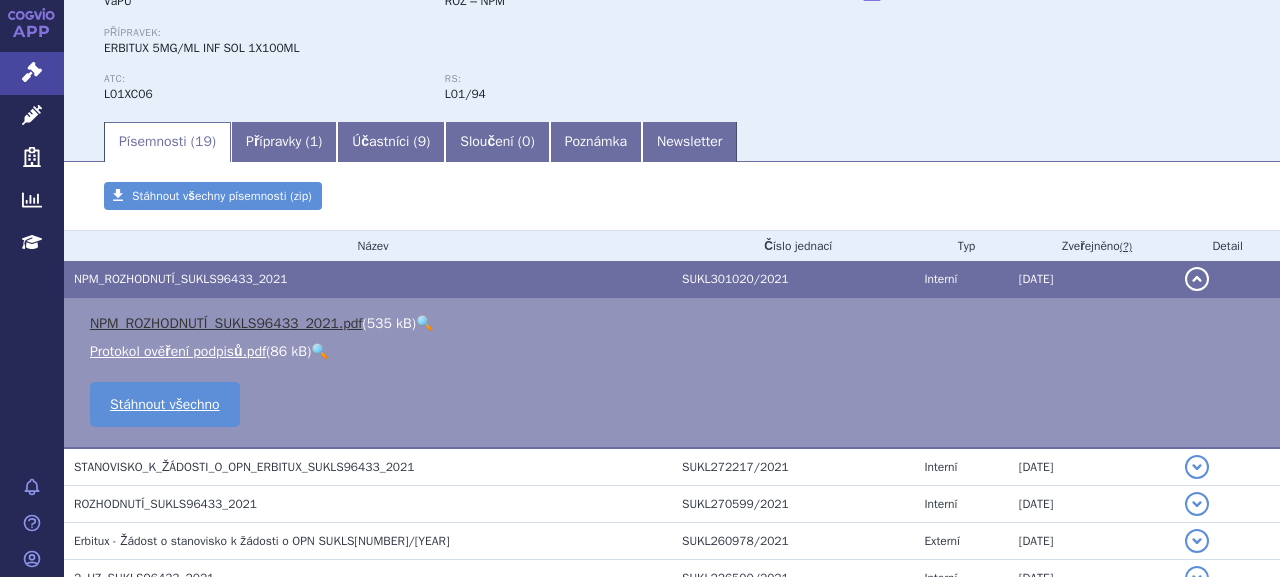 click on "NPM_ROZHODNUTÍ_SUKLS96433_2021.pdf" at bounding box center [226, 323] 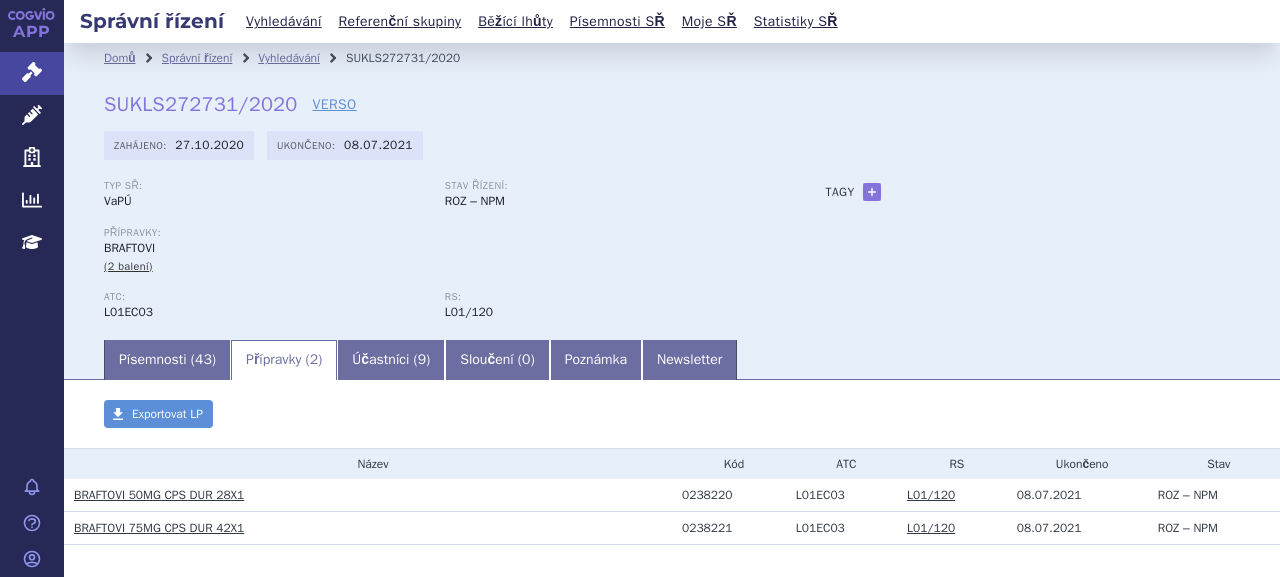 scroll, scrollTop: 0, scrollLeft: 0, axis: both 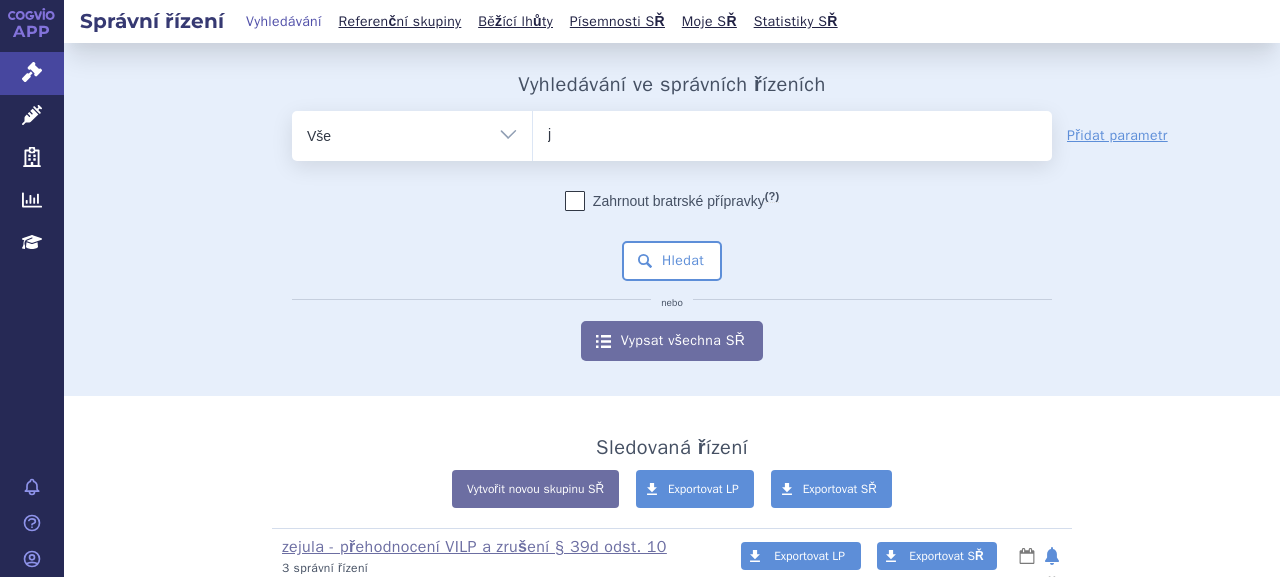 type on "ja" 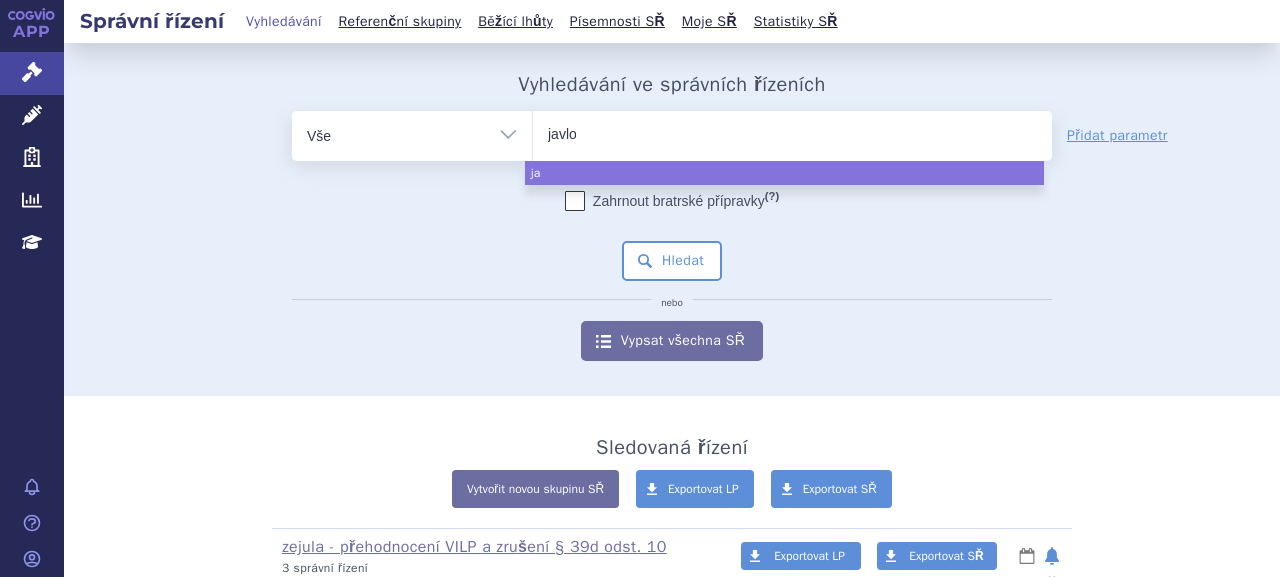 type on "javlor" 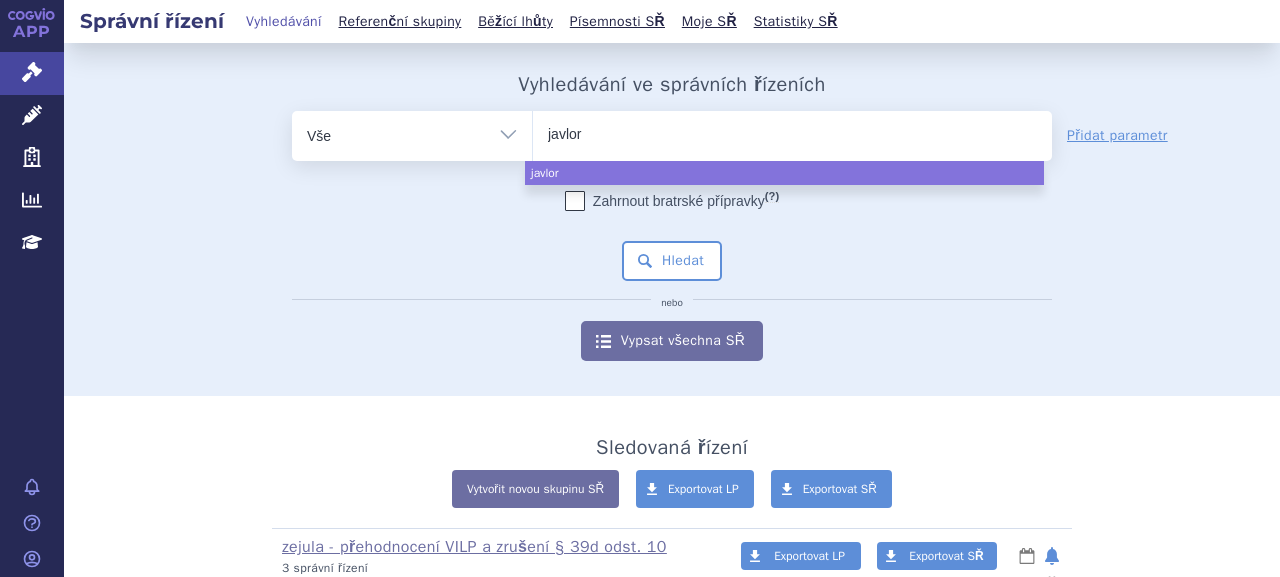 select on "javlor" 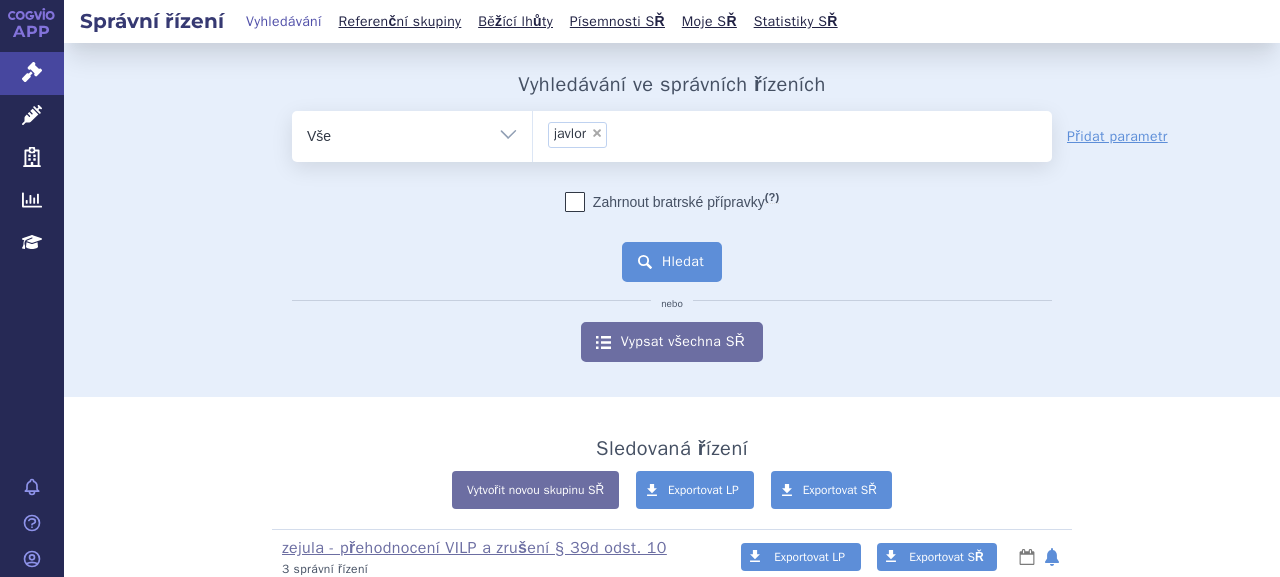 click on "Hledat" at bounding box center (672, 262) 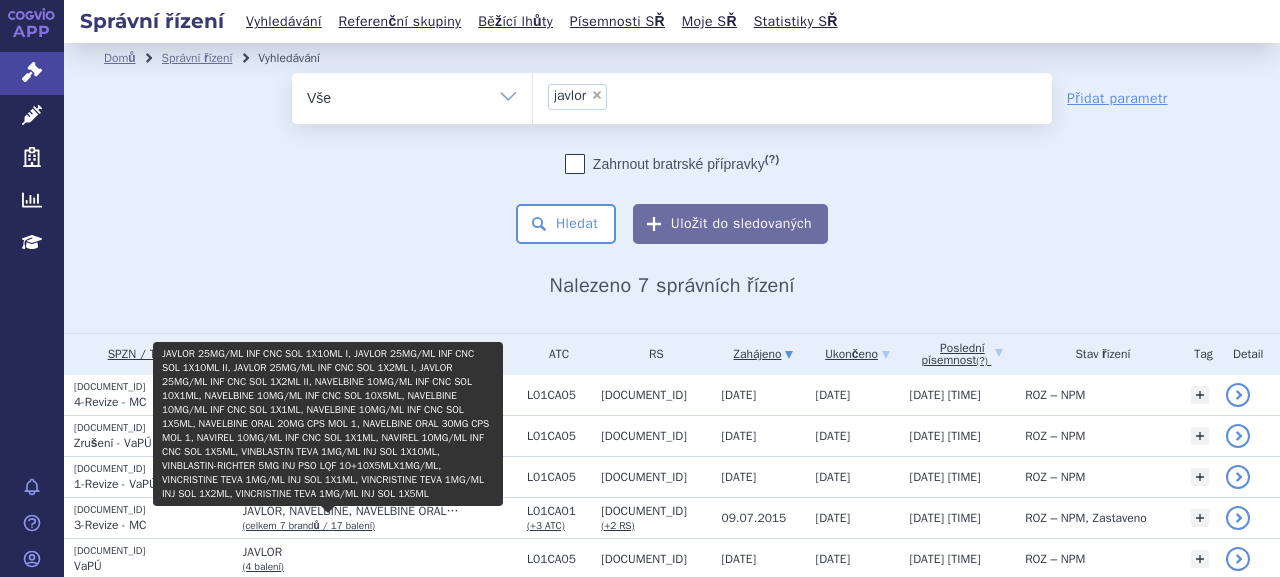 scroll, scrollTop: 0, scrollLeft: 0, axis: both 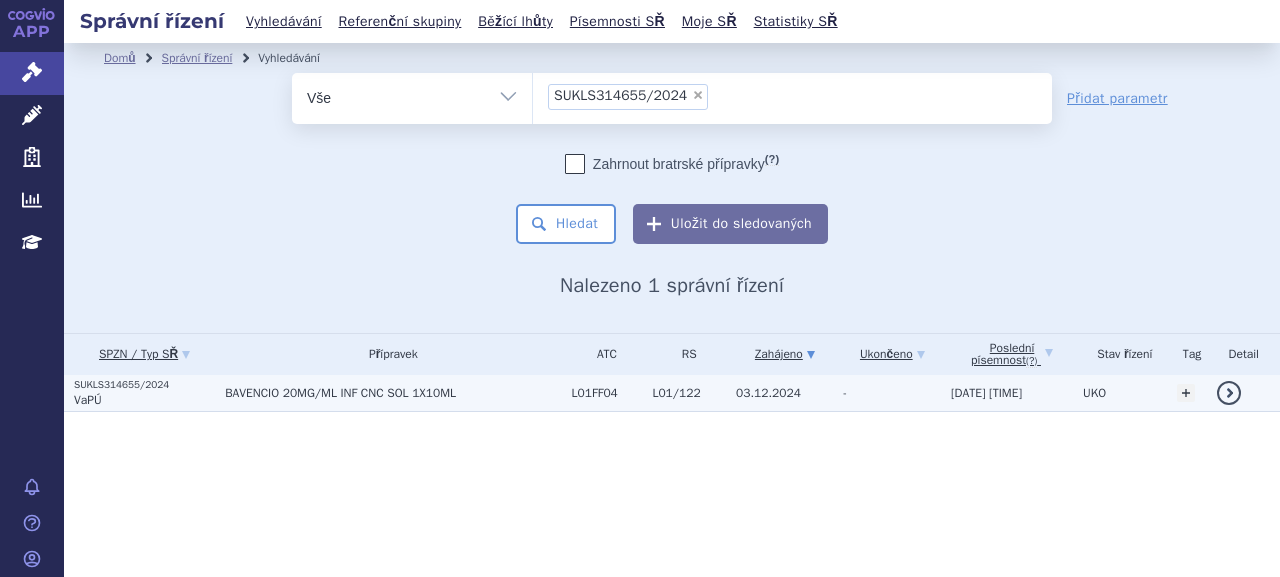 click on "VaPÚ" at bounding box center (144, 400) 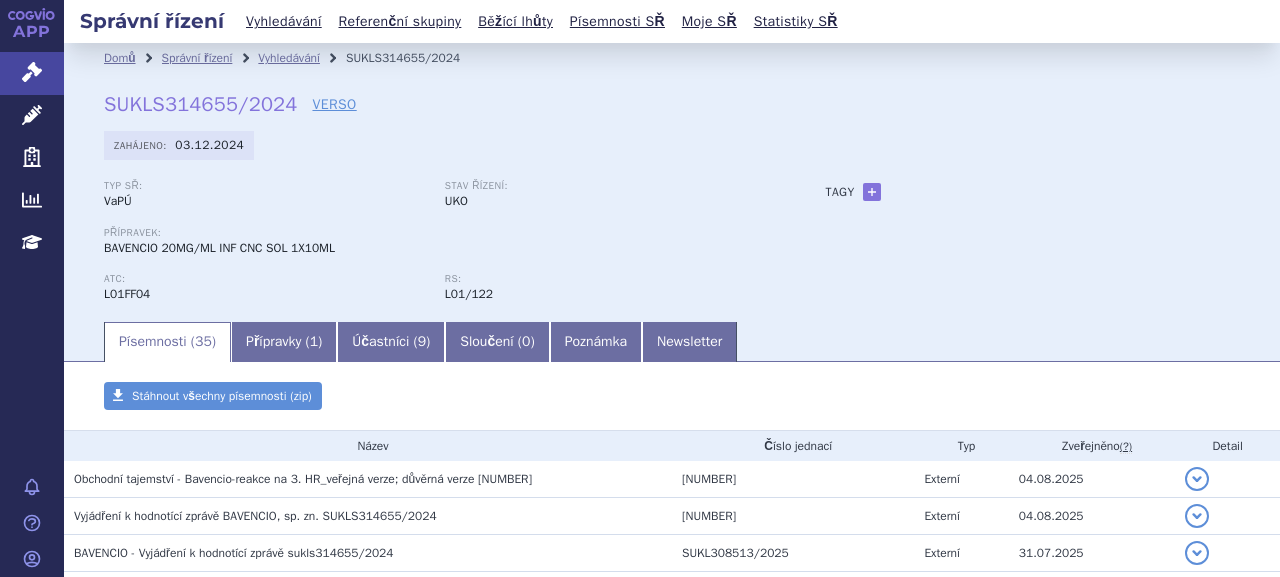 scroll, scrollTop: 0, scrollLeft: 0, axis: both 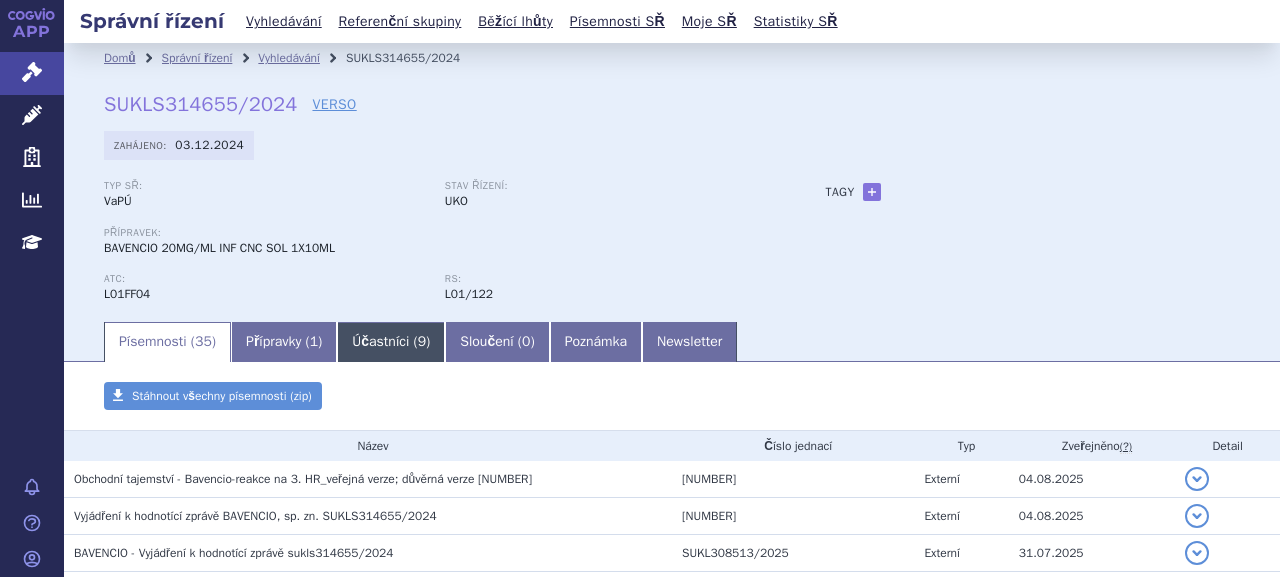 click on "Účastníci ( 9 )" at bounding box center [391, 342] 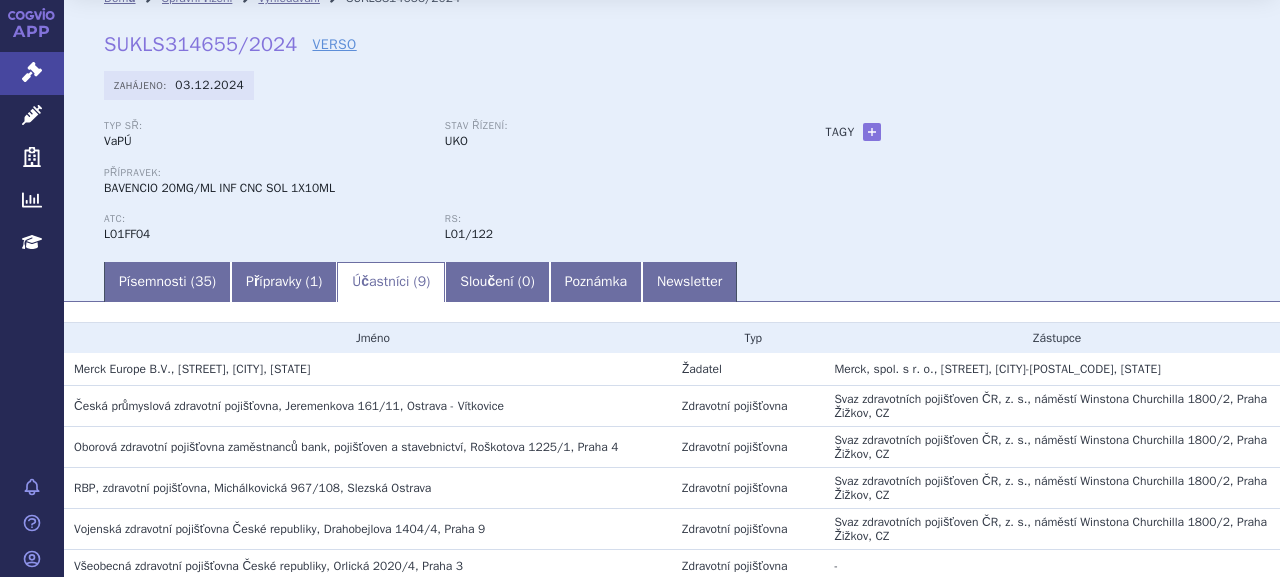 scroll, scrollTop: 100, scrollLeft: 0, axis: vertical 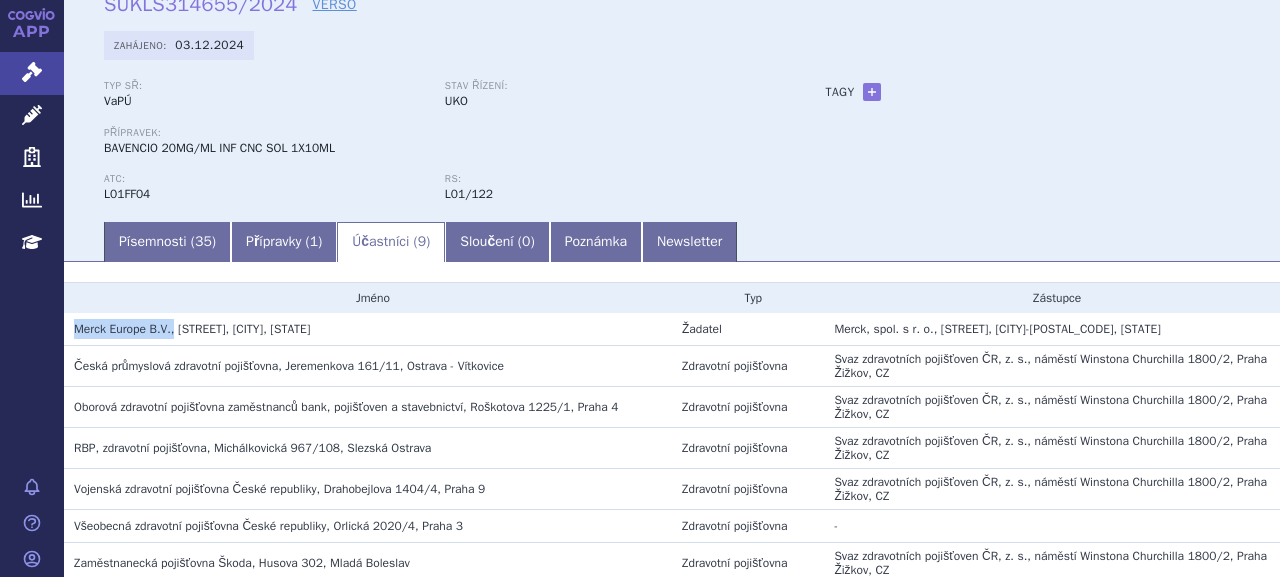 drag, startPoint x: 76, startPoint y: 329, endPoint x: 173, endPoint y: 329, distance: 97 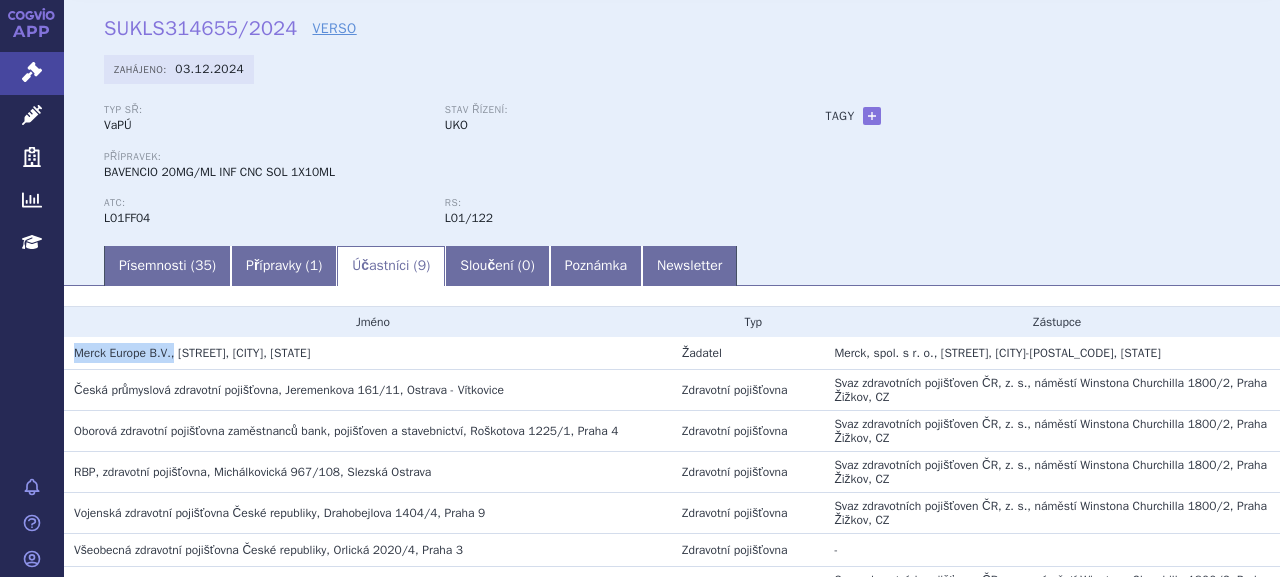 scroll, scrollTop: 106, scrollLeft: 0, axis: vertical 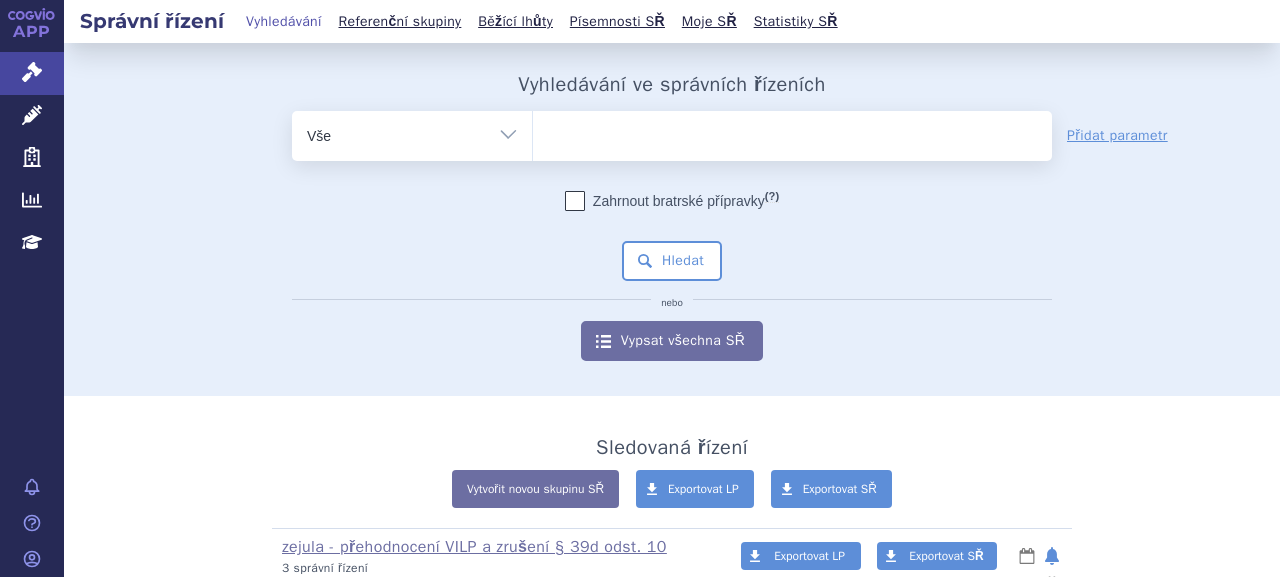 click at bounding box center [792, 132] 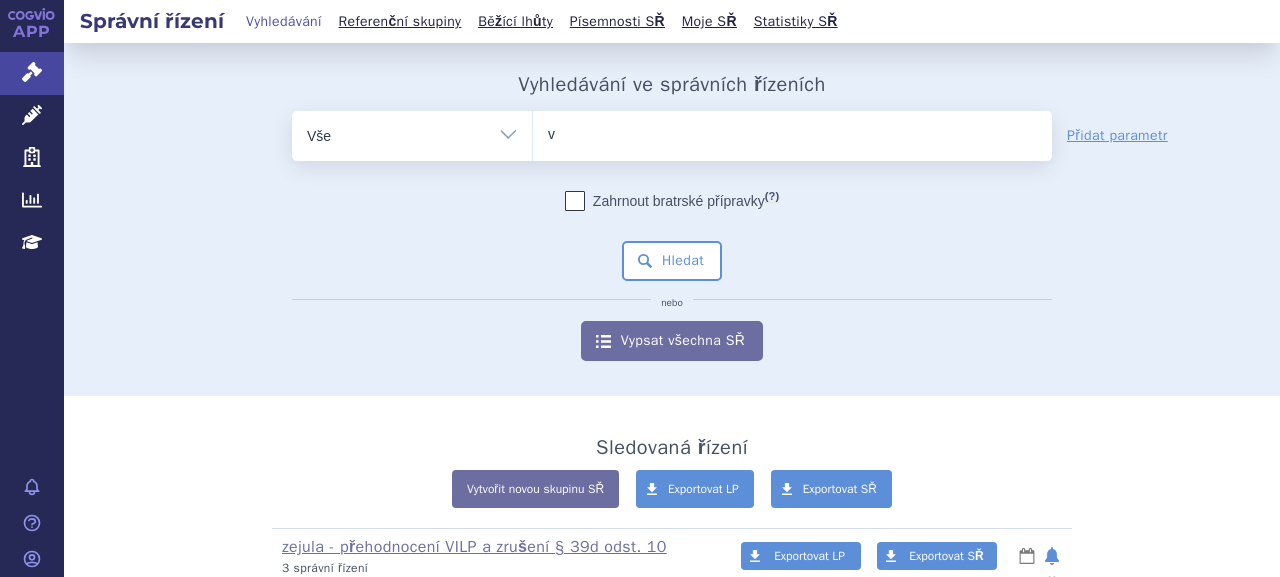 type on "vr" 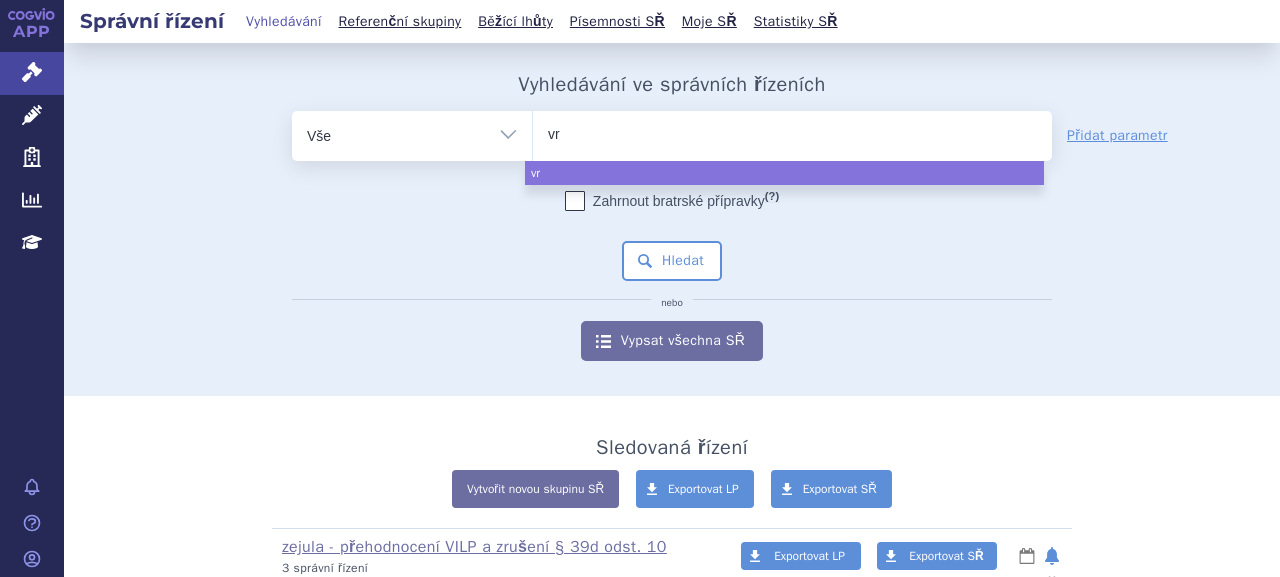 type on "v" 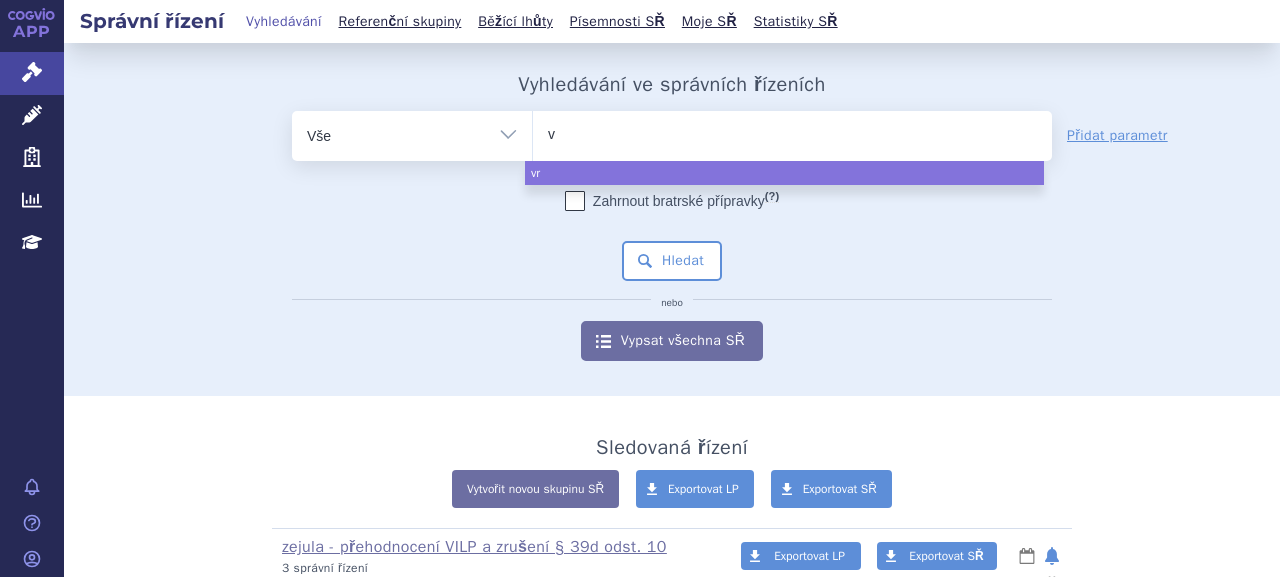 type 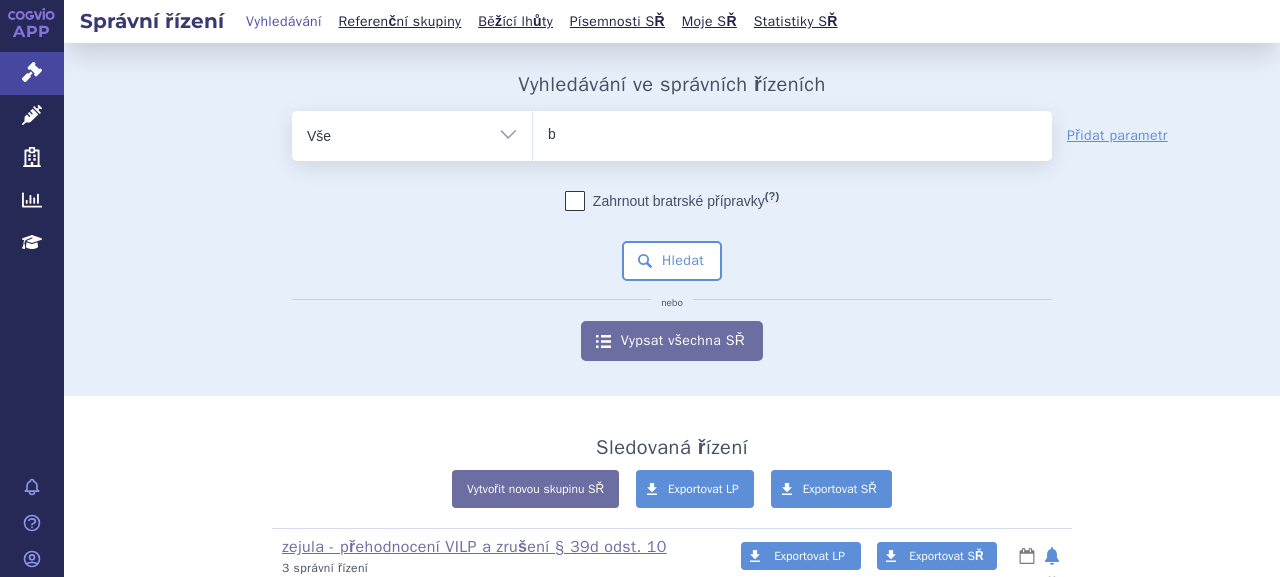 type on "br" 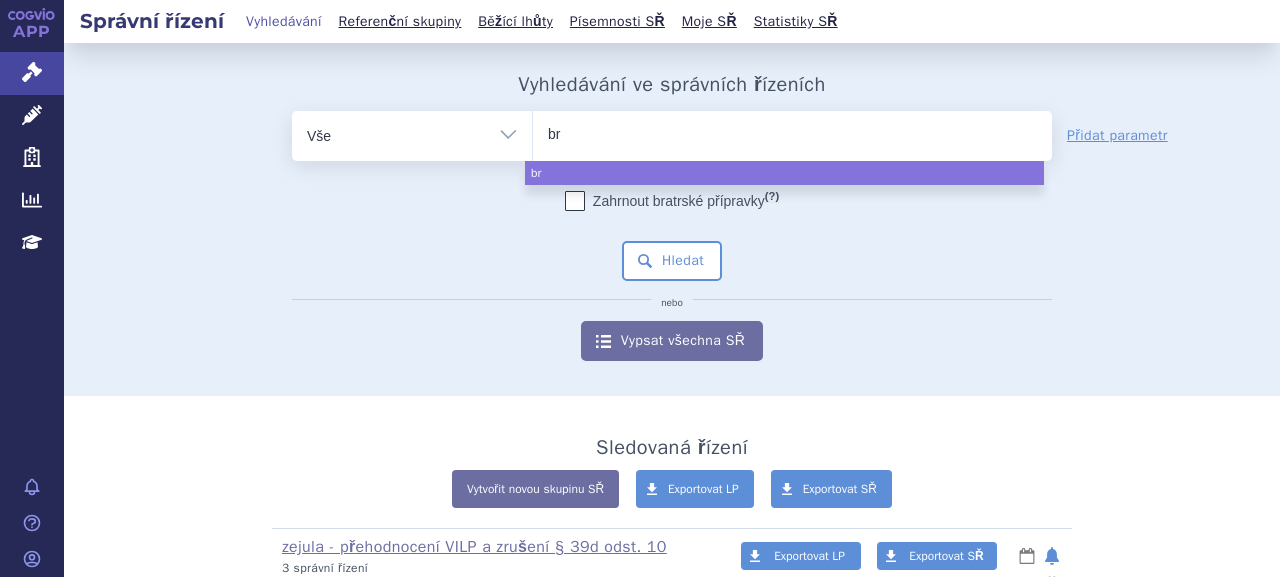 type on "bra" 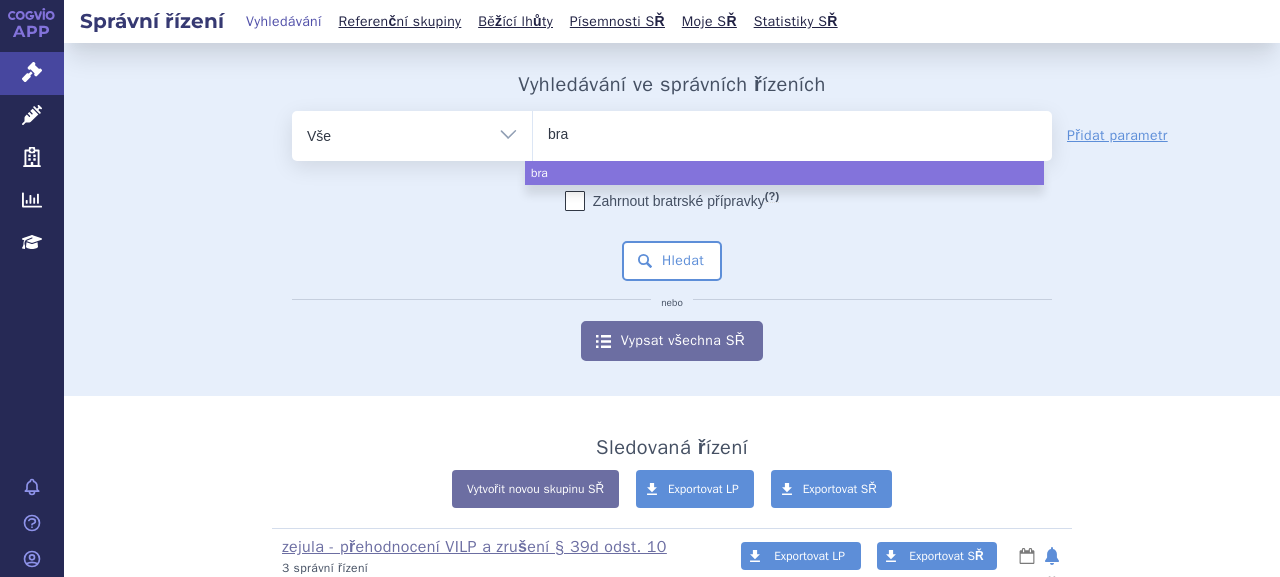 type on "braf" 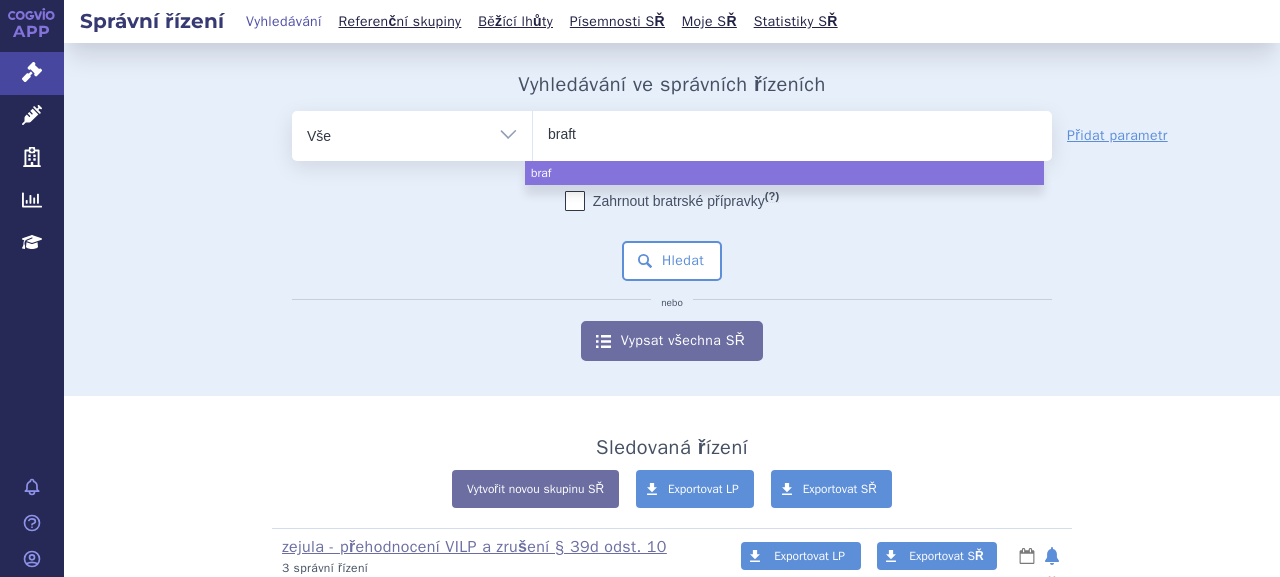 type on "brafto" 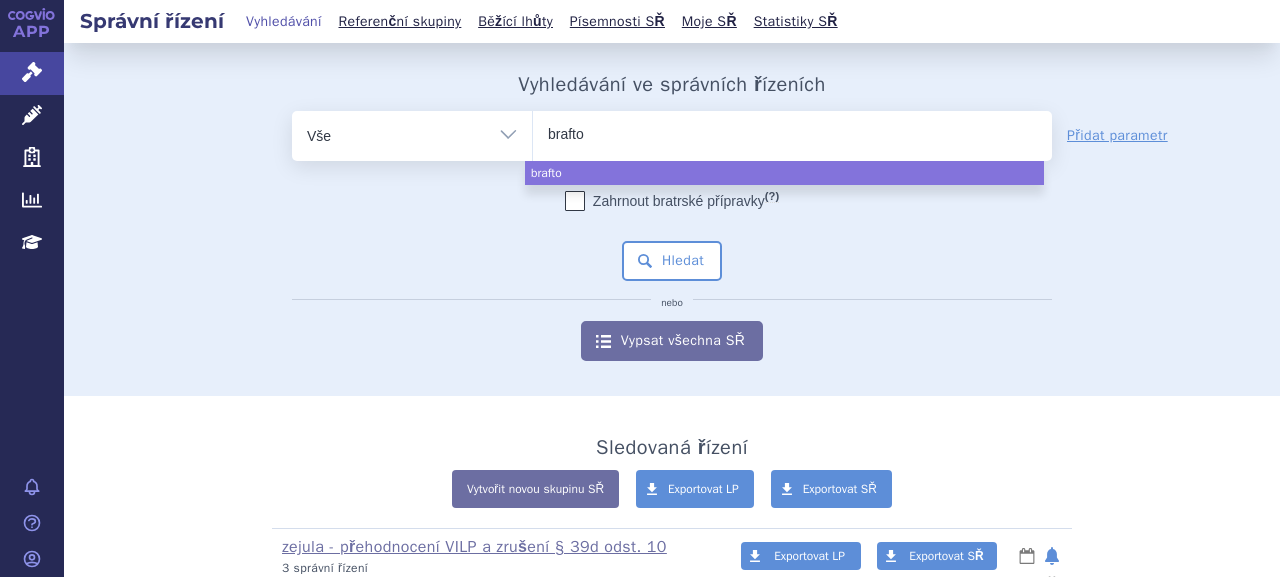 type on "braftoi" 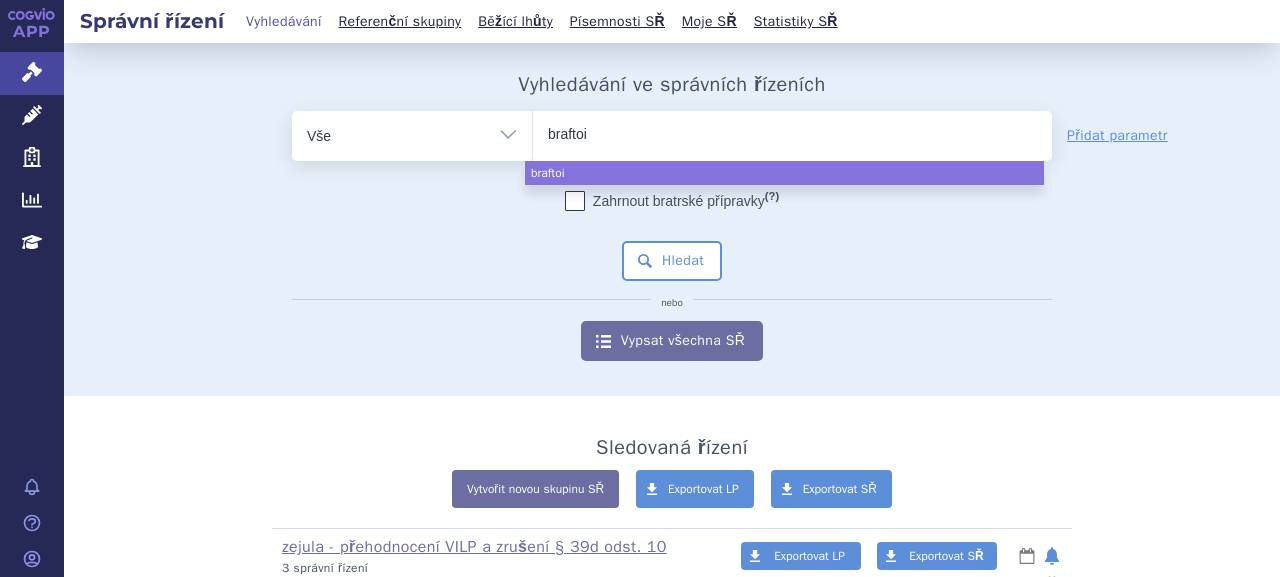 type on "brafto" 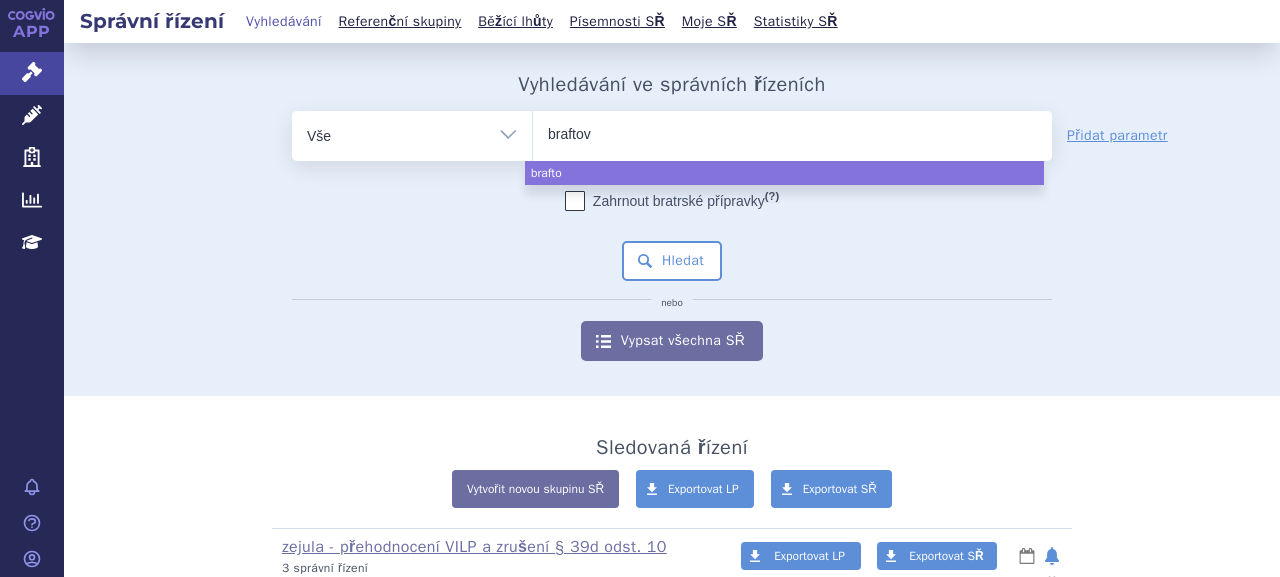 type on "braftovi" 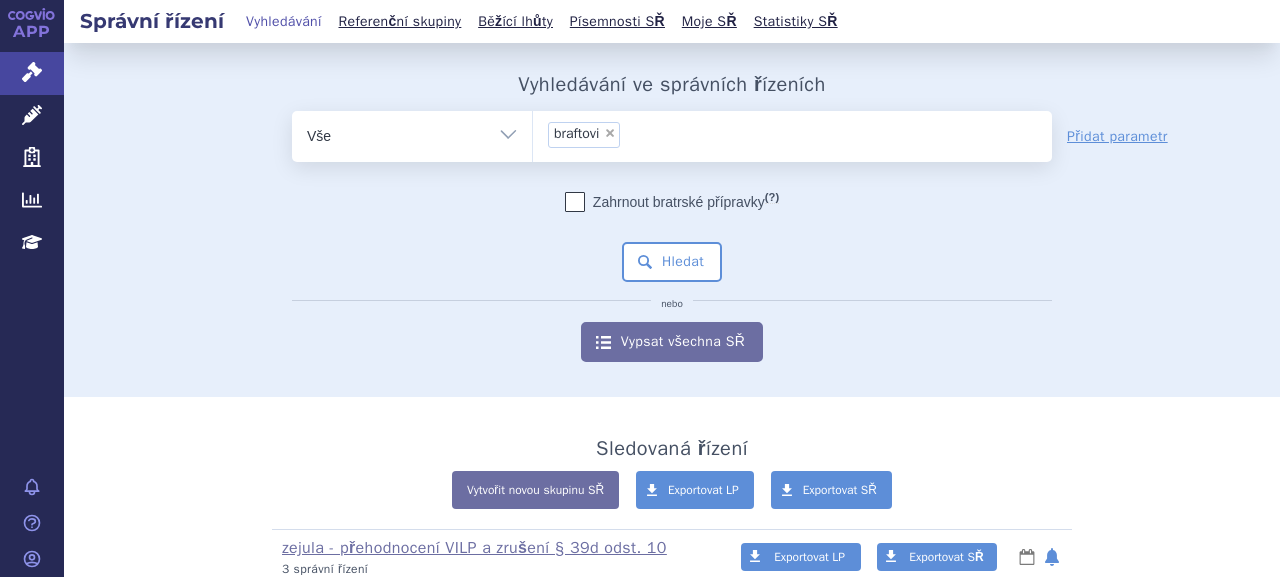 select on "braftovi" 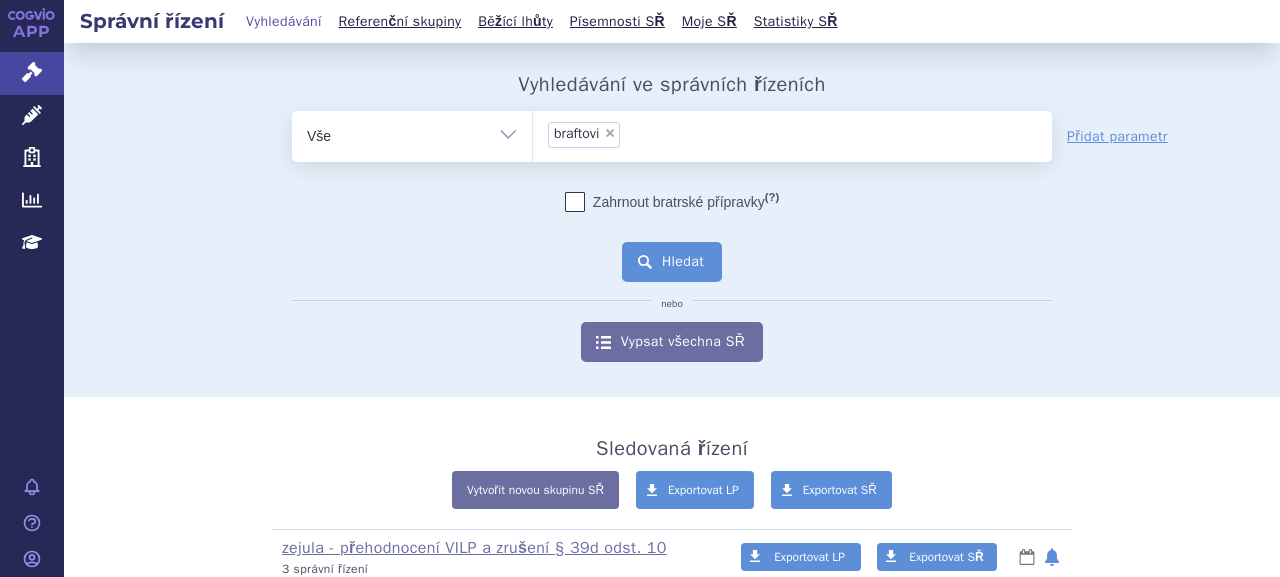 click on "Hledat" at bounding box center [672, 262] 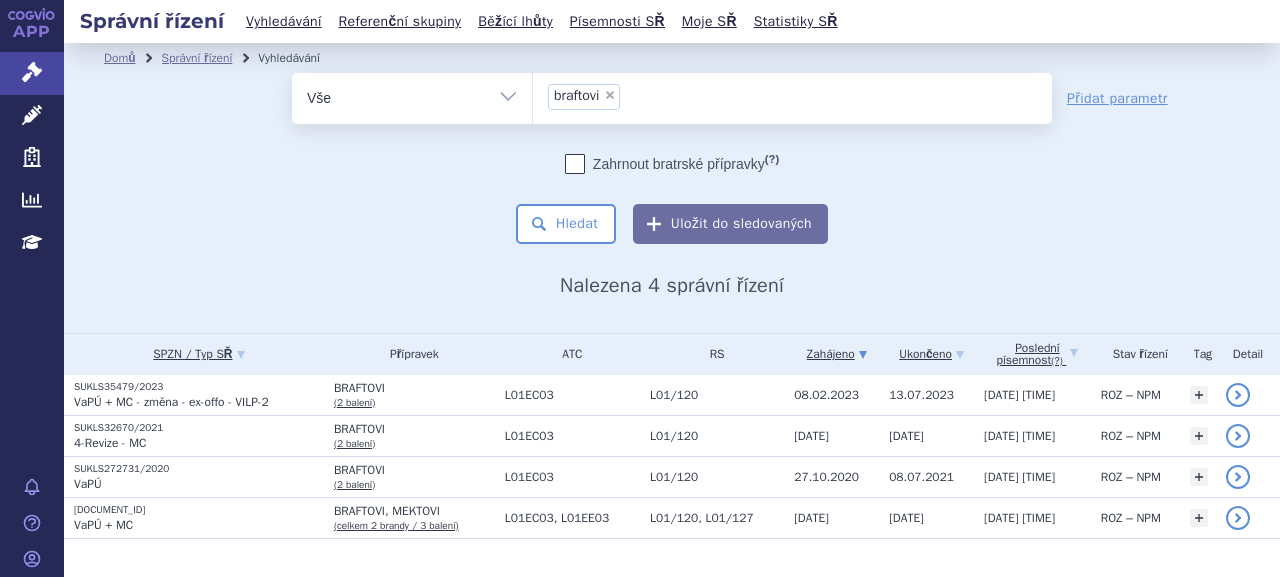 scroll, scrollTop: 0, scrollLeft: 0, axis: both 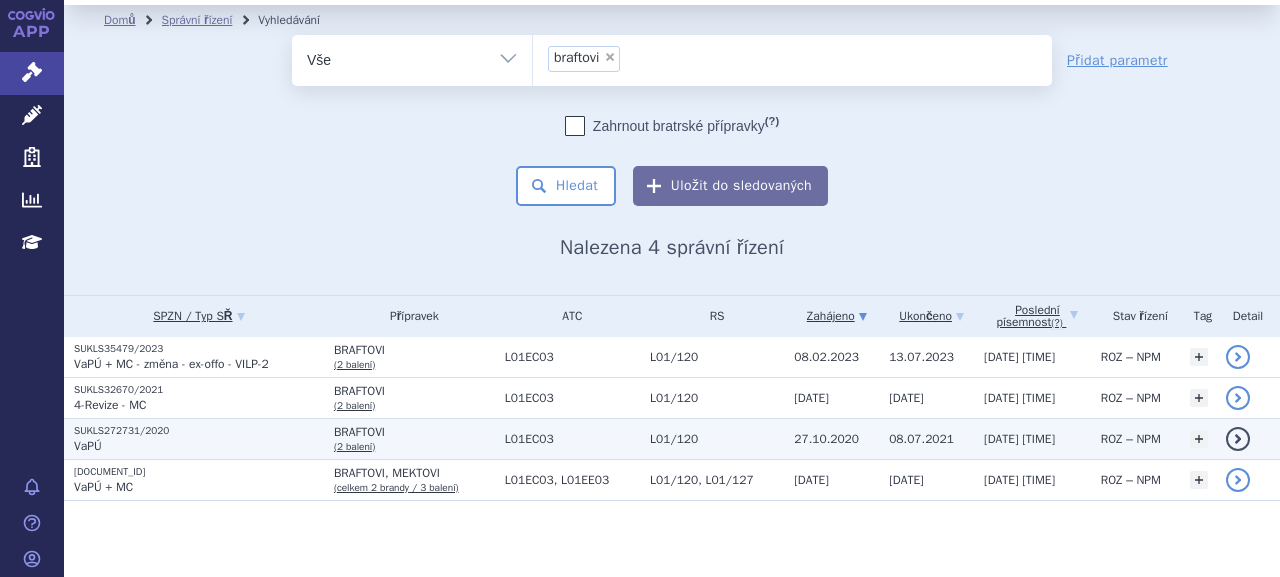 click on "SUKLS272731/2020" at bounding box center [199, 431] 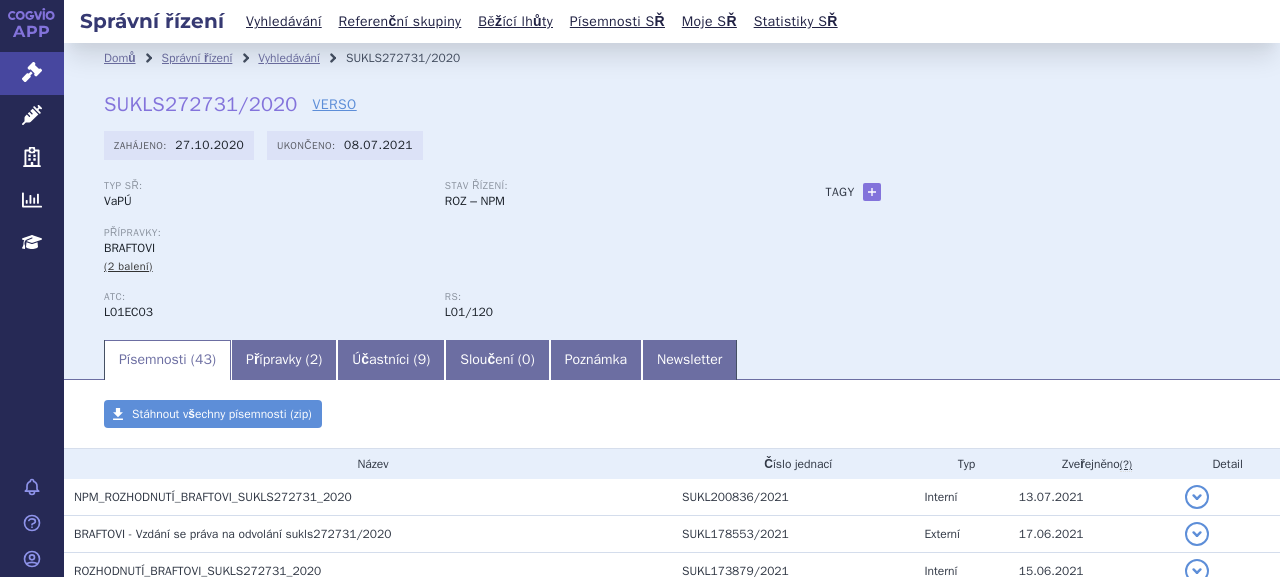 scroll, scrollTop: 0, scrollLeft: 0, axis: both 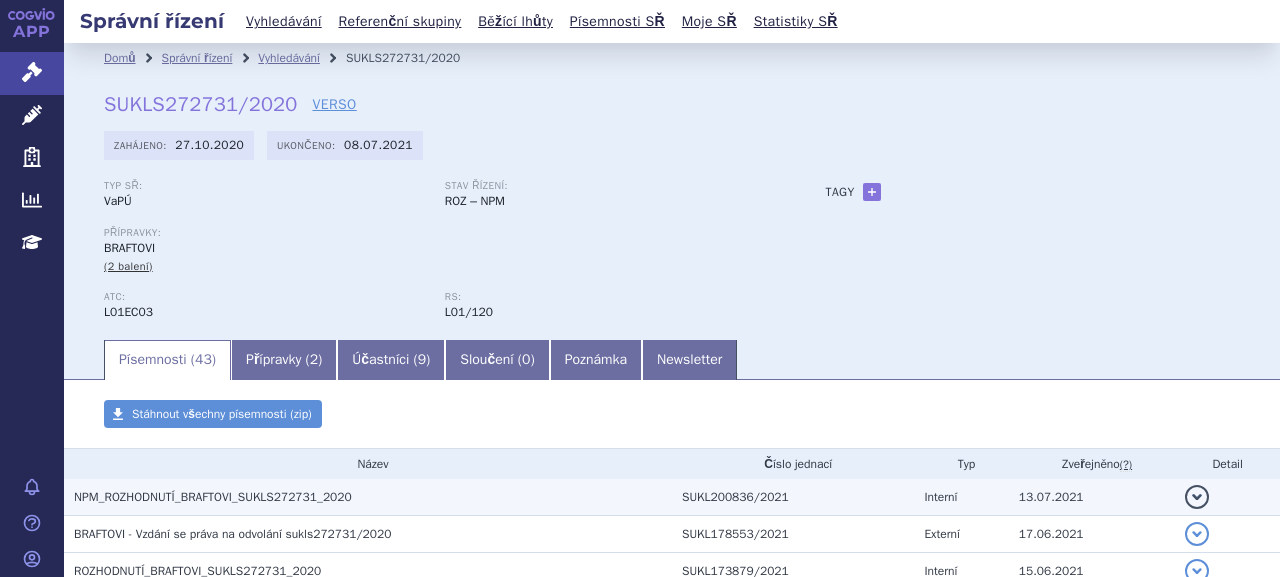 drag, startPoint x: 236, startPoint y: 492, endPoint x: 276, endPoint y: 495, distance: 40.112343 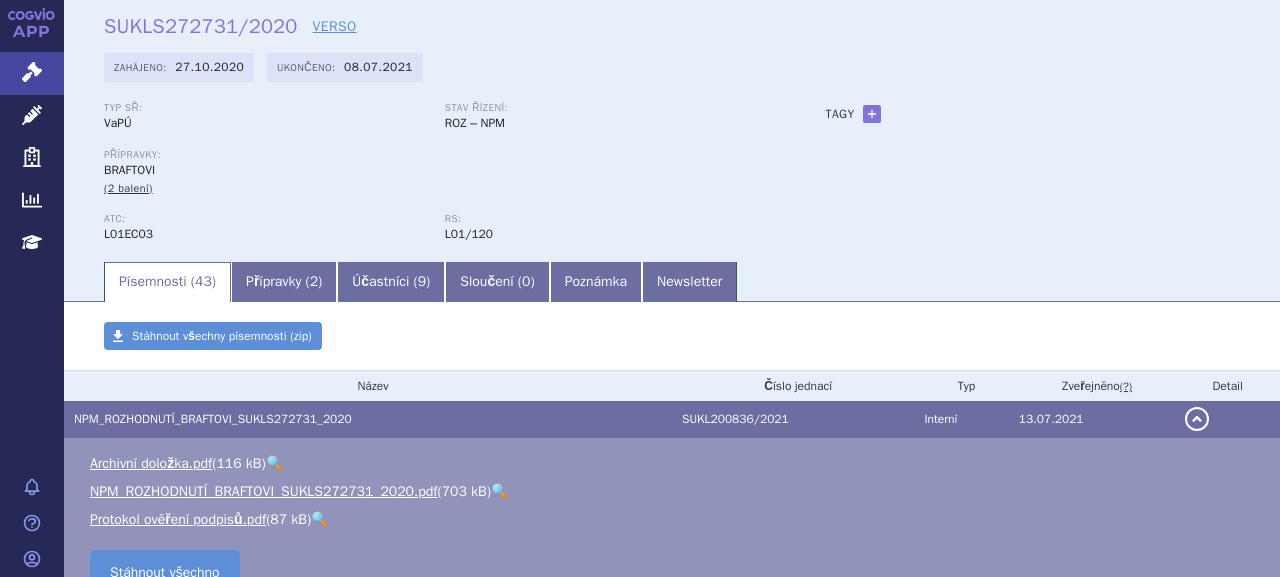 scroll, scrollTop: 200, scrollLeft: 0, axis: vertical 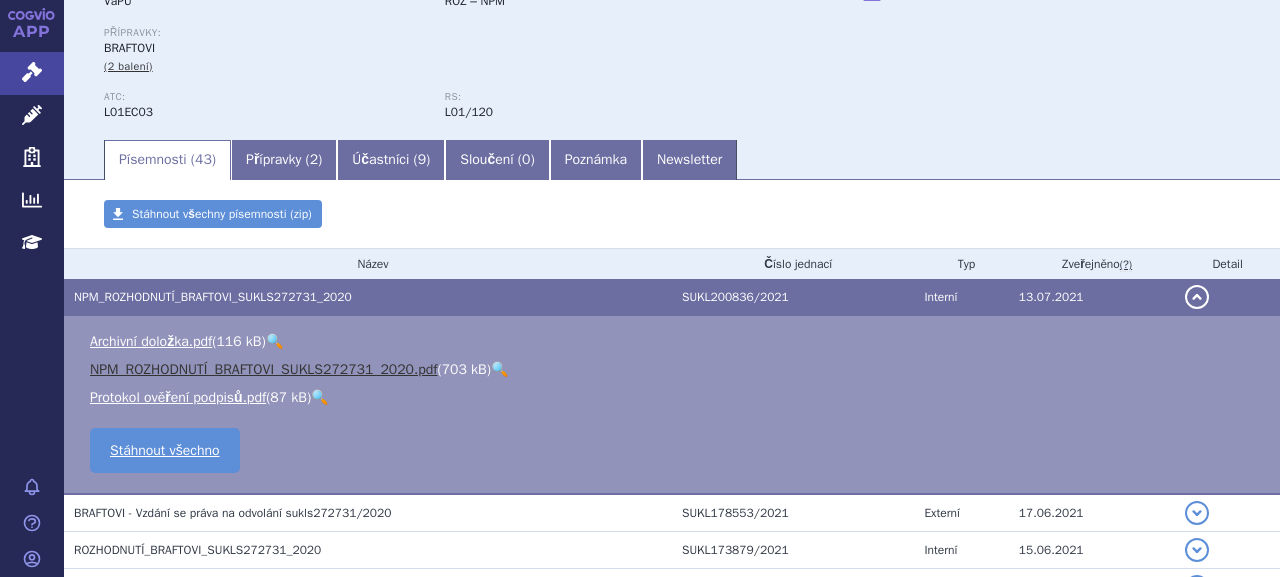 click on "NPM_ROZHODNUTÍ_BRAFTOVI_SUKLS272731_2020.pdf" at bounding box center [263, 369] 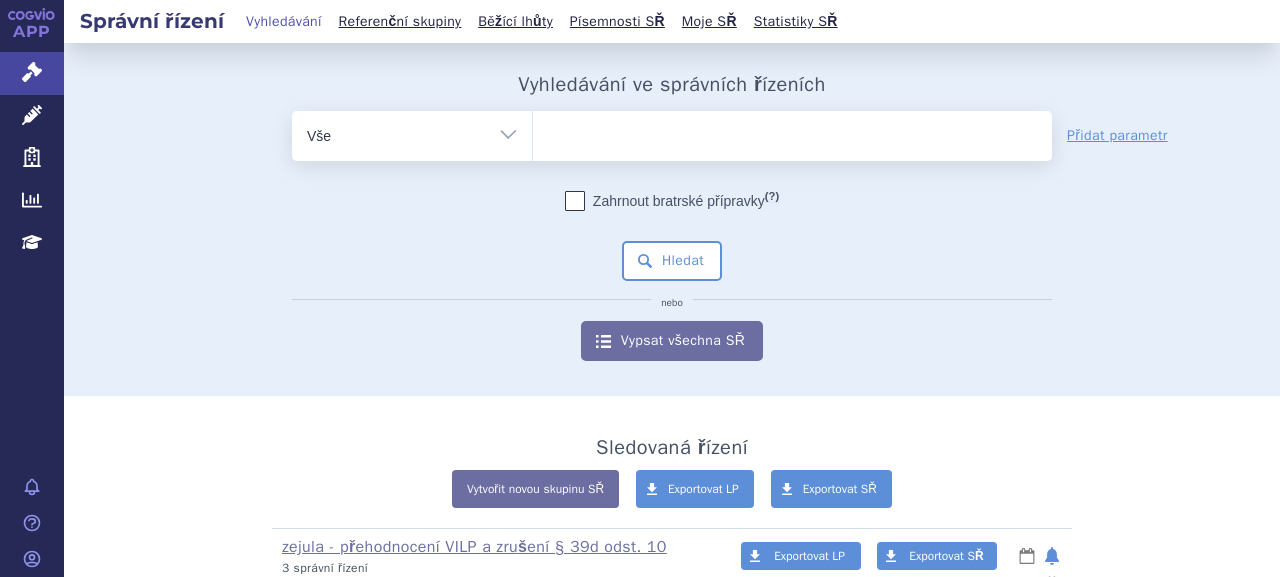 scroll, scrollTop: 0, scrollLeft: 0, axis: both 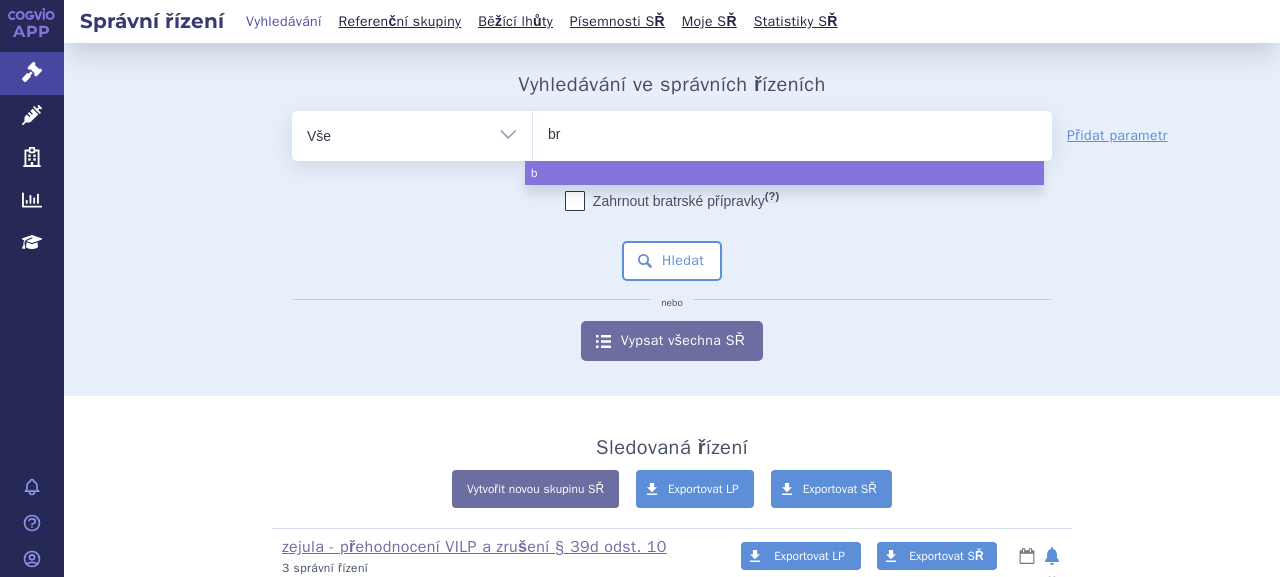 type on "bra" 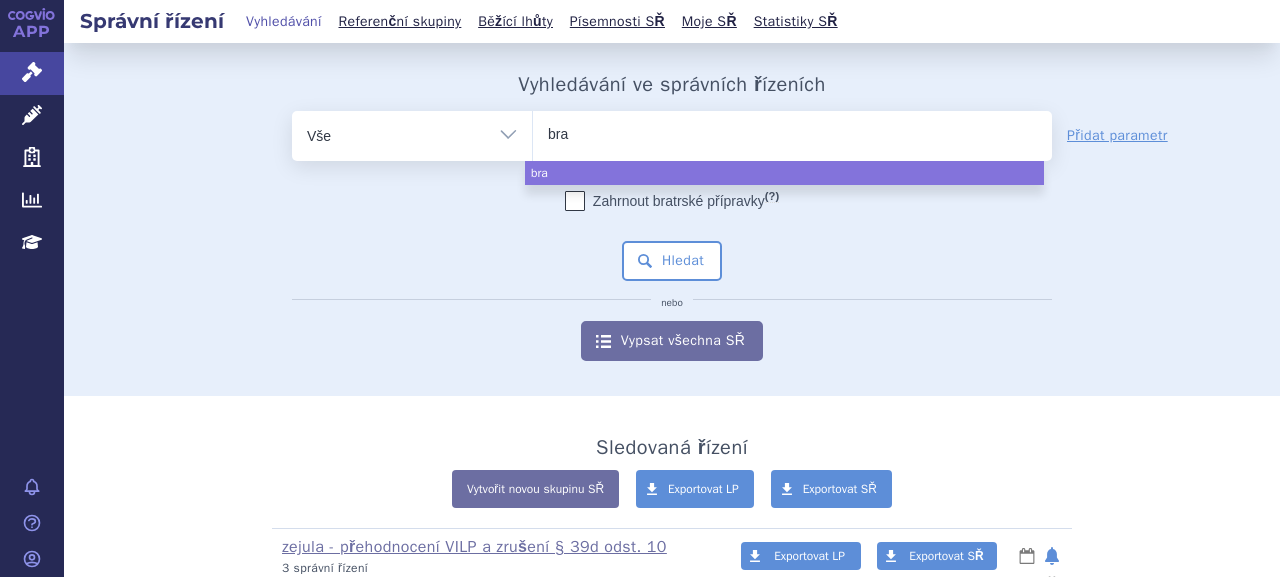 type on "brat" 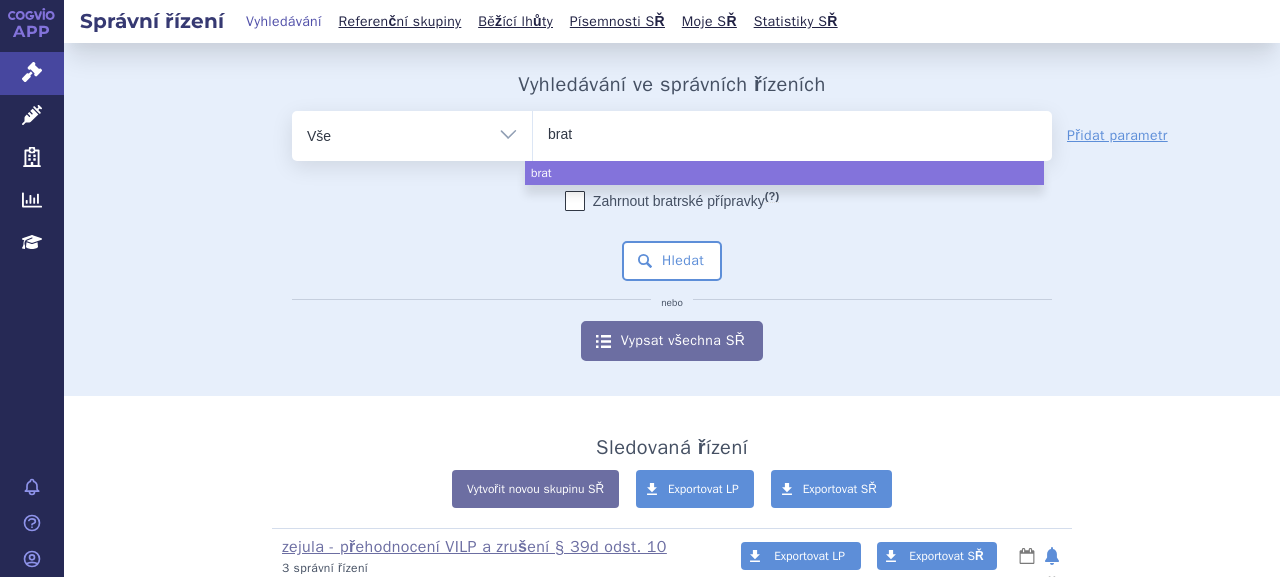 type on "bra" 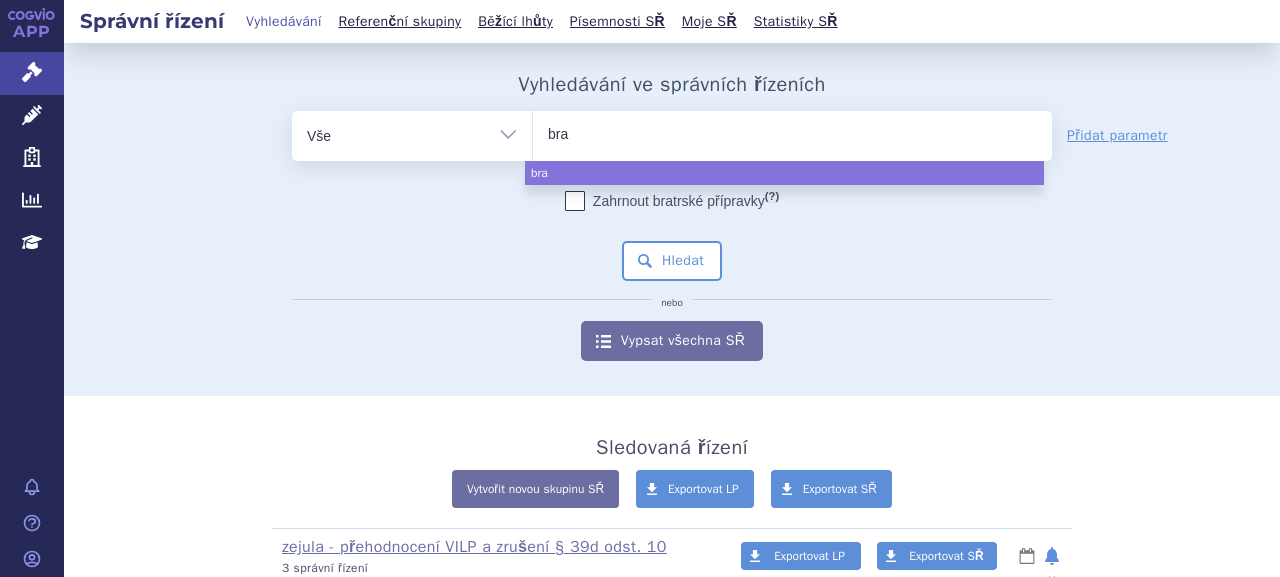 type on "brat" 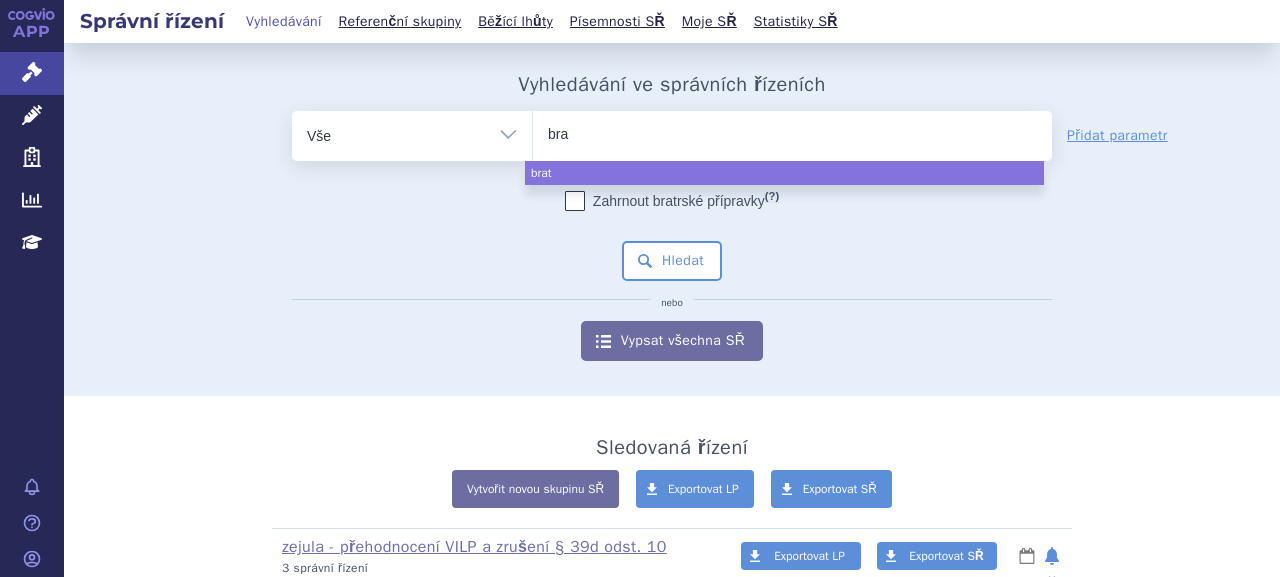 type on "braf" 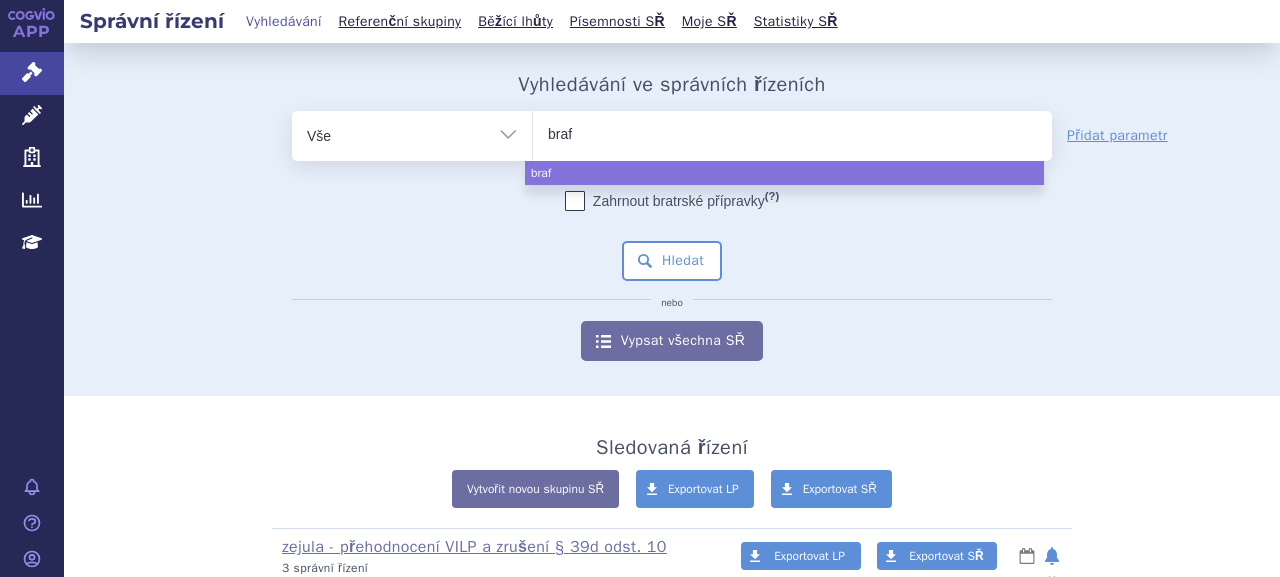 type on "braft" 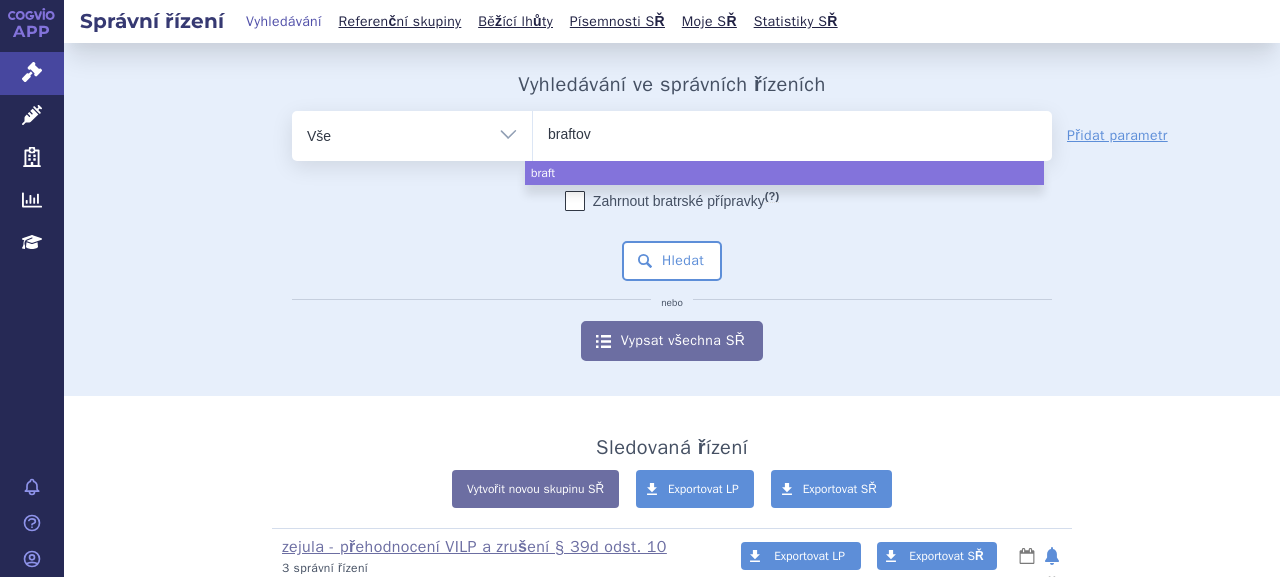type on "braftovi" 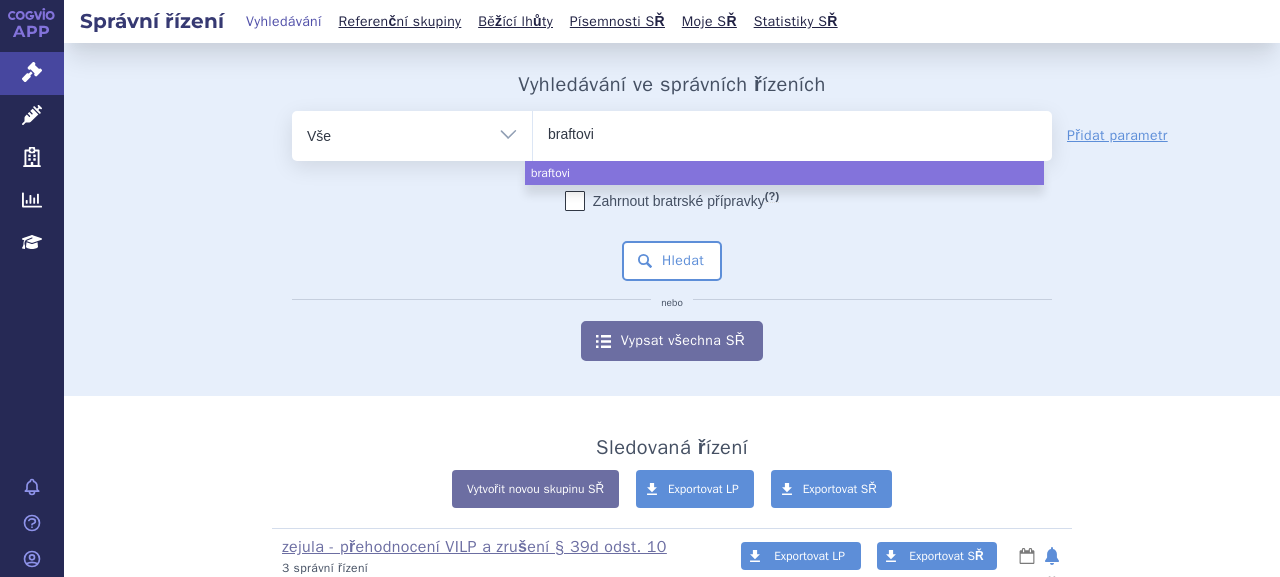 select on "braftovi" 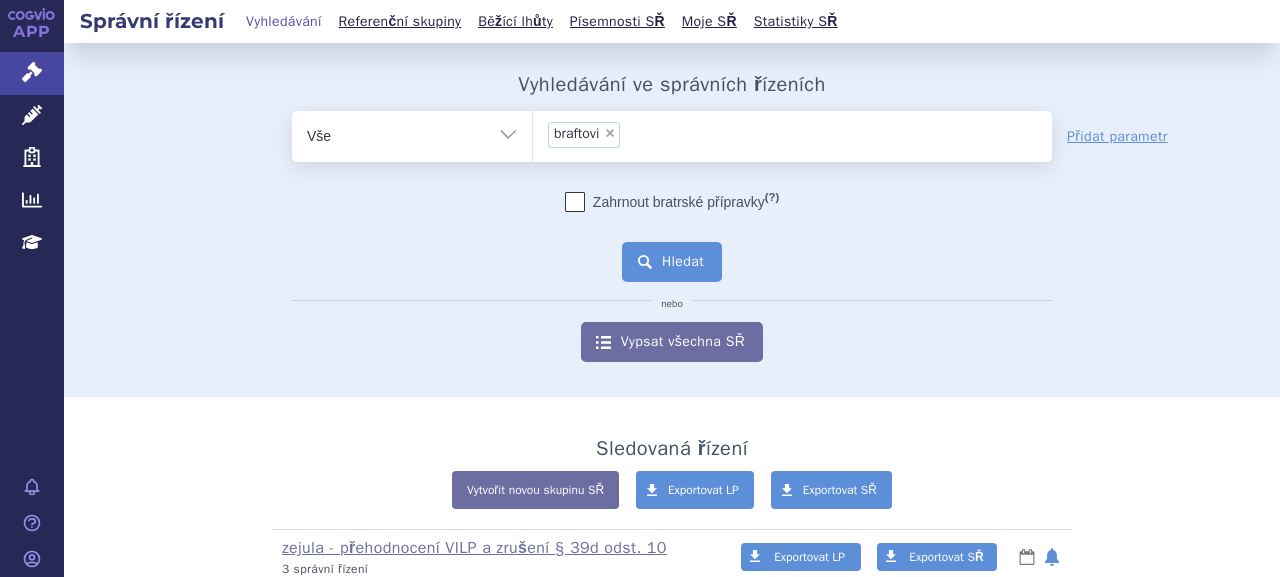 click on "Hledat" at bounding box center (672, 262) 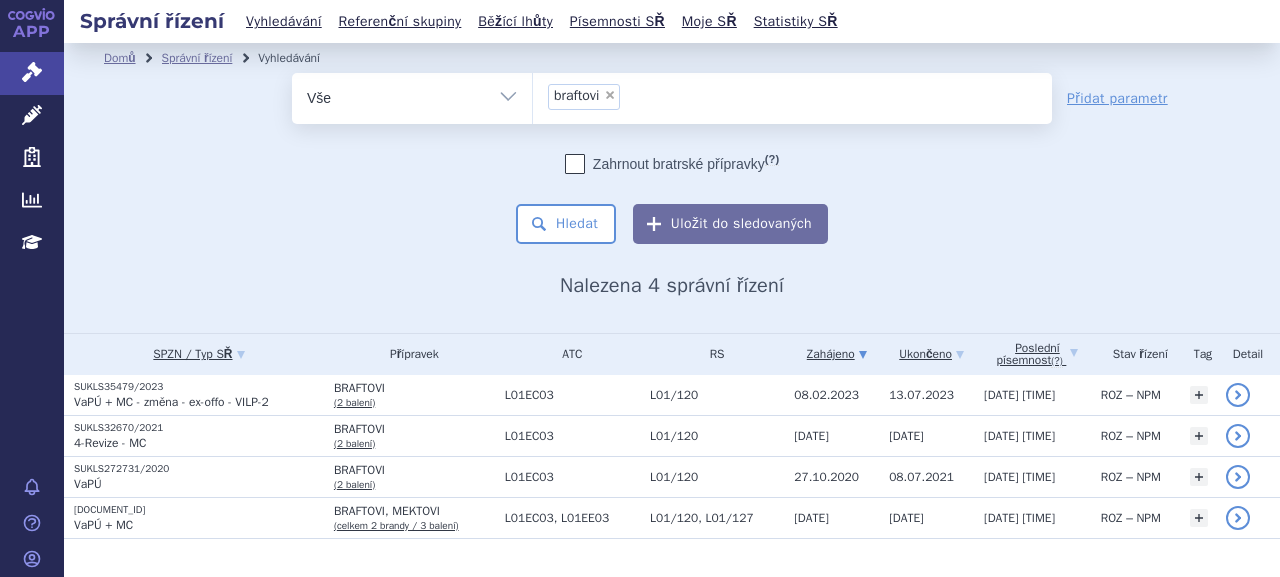 scroll, scrollTop: 0, scrollLeft: 0, axis: both 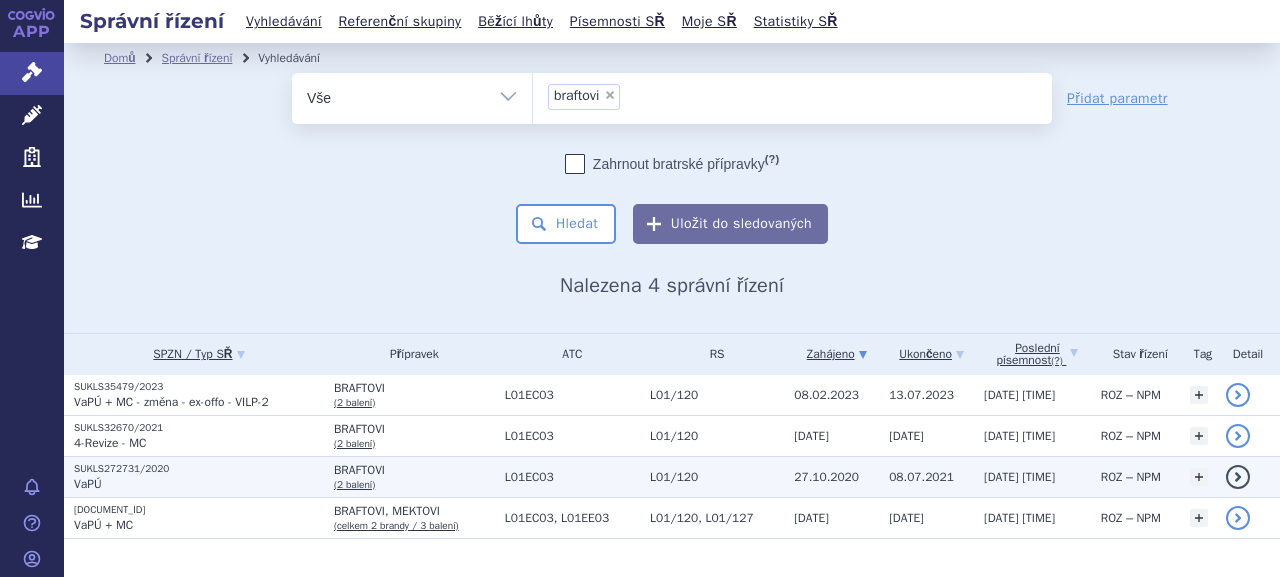 click on "VaPÚ" at bounding box center [199, 484] 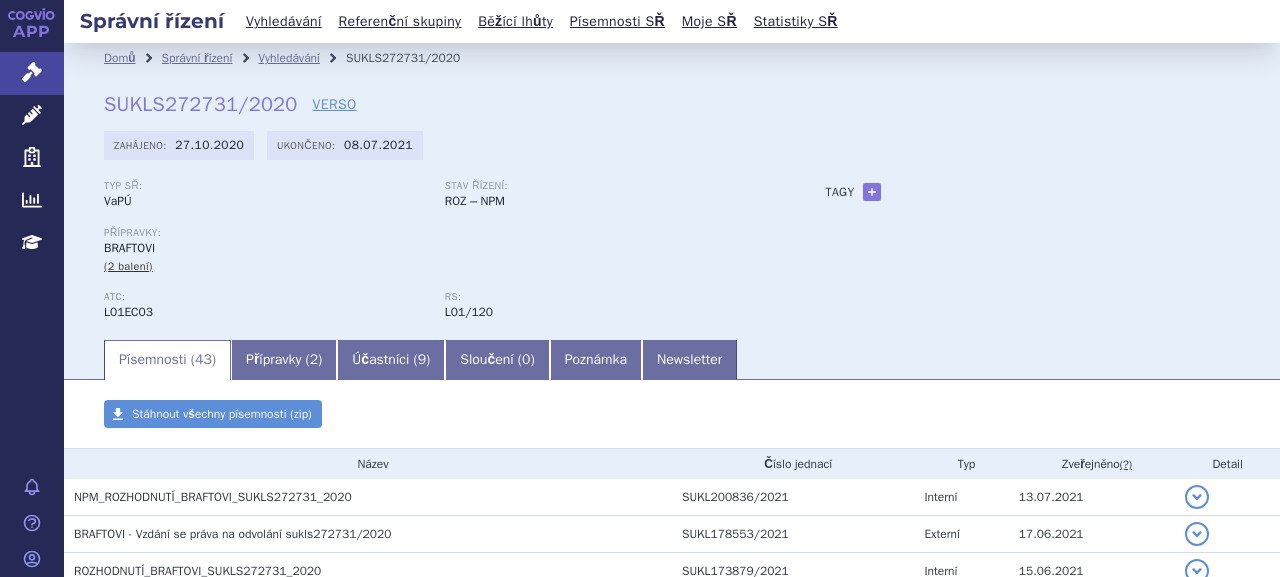 scroll, scrollTop: 0, scrollLeft: 0, axis: both 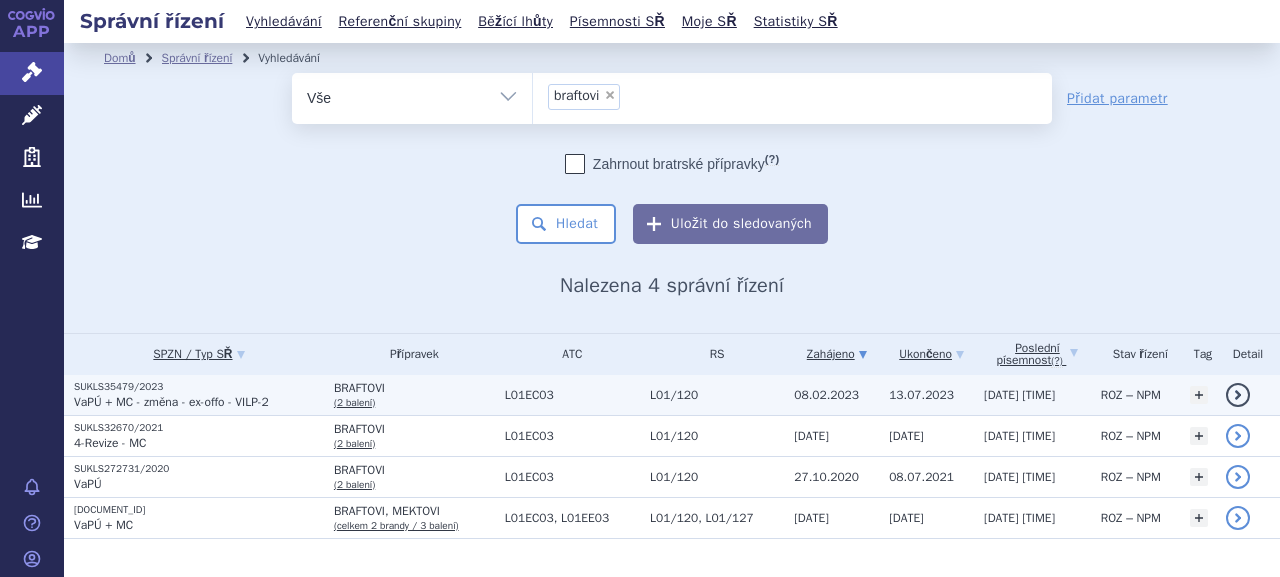 click on "SUKLS35479/2023" at bounding box center (199, 387) 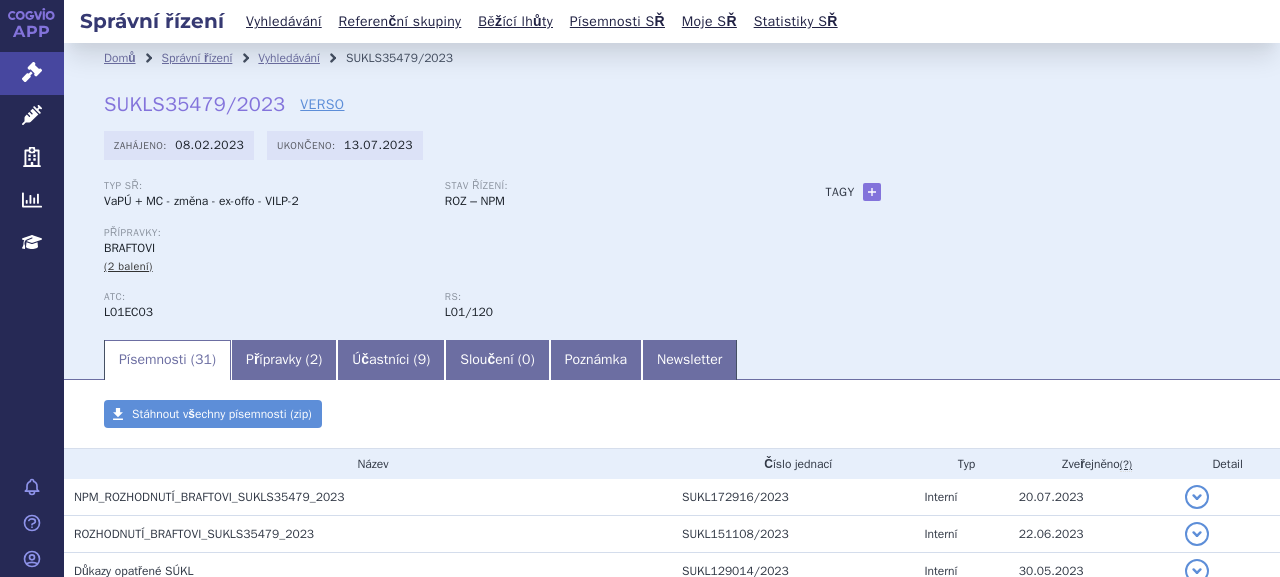 scroll, scrollTop: 0, scrollLeft: 0, axis: both 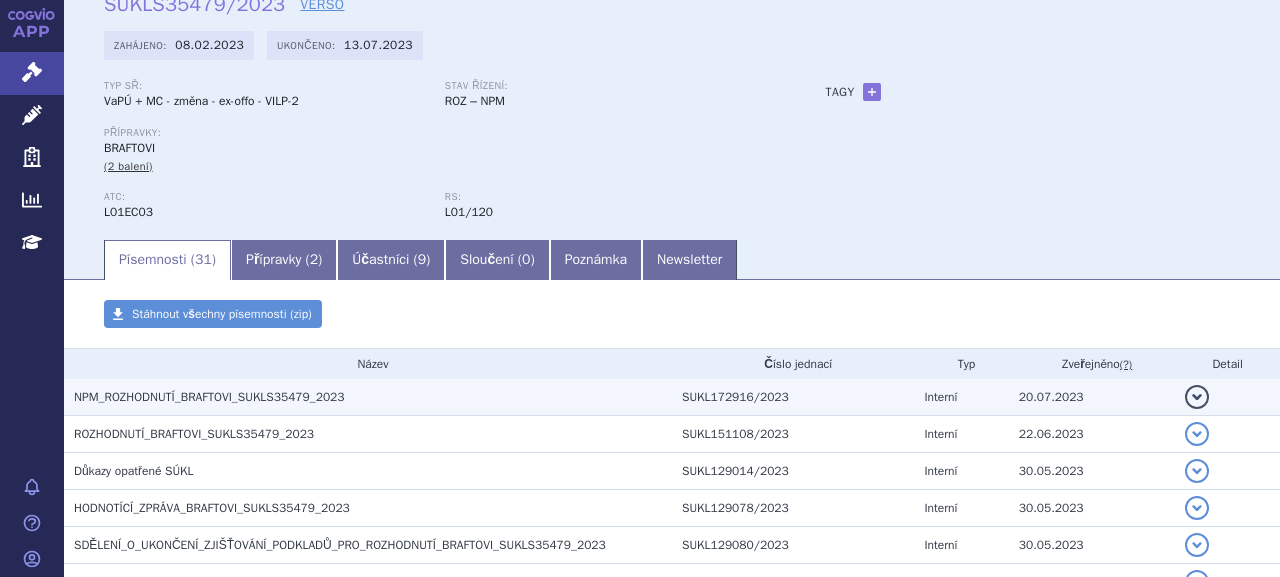 click on "NPM_ROZHODNUTÍ_BRAFTOVI_SUKLS35479_2023" at bounding box center (209, 397) 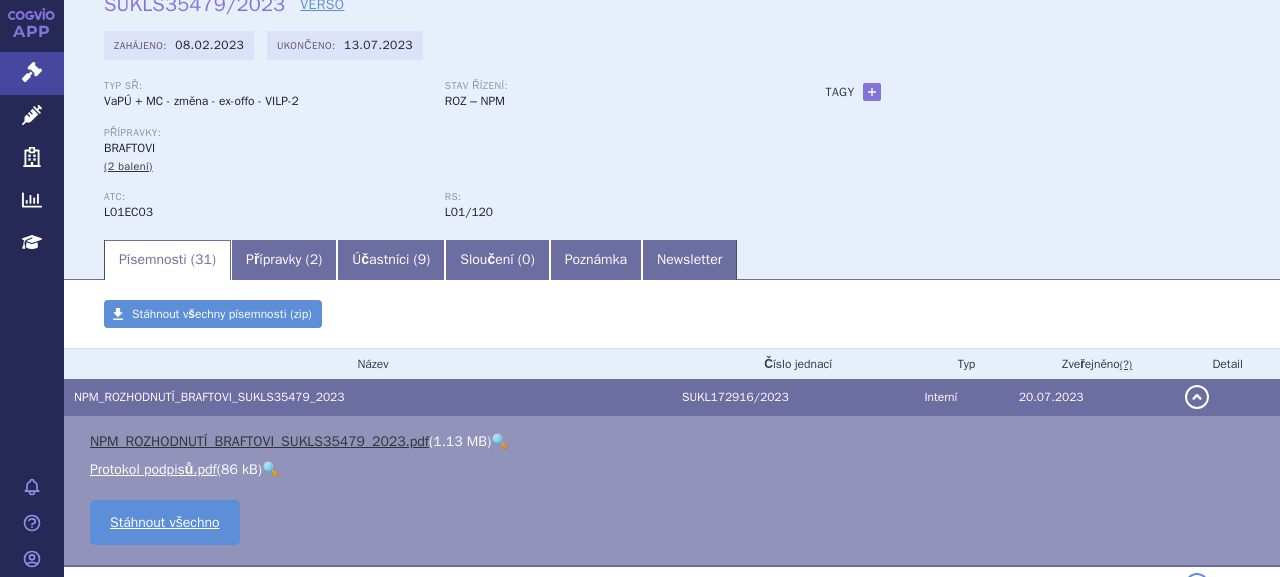 click on "NPM_ROZHODNUTÍ_BRAFTOVI_SUKLS35479_2023.pdf" at bounding box center (259, 441) 